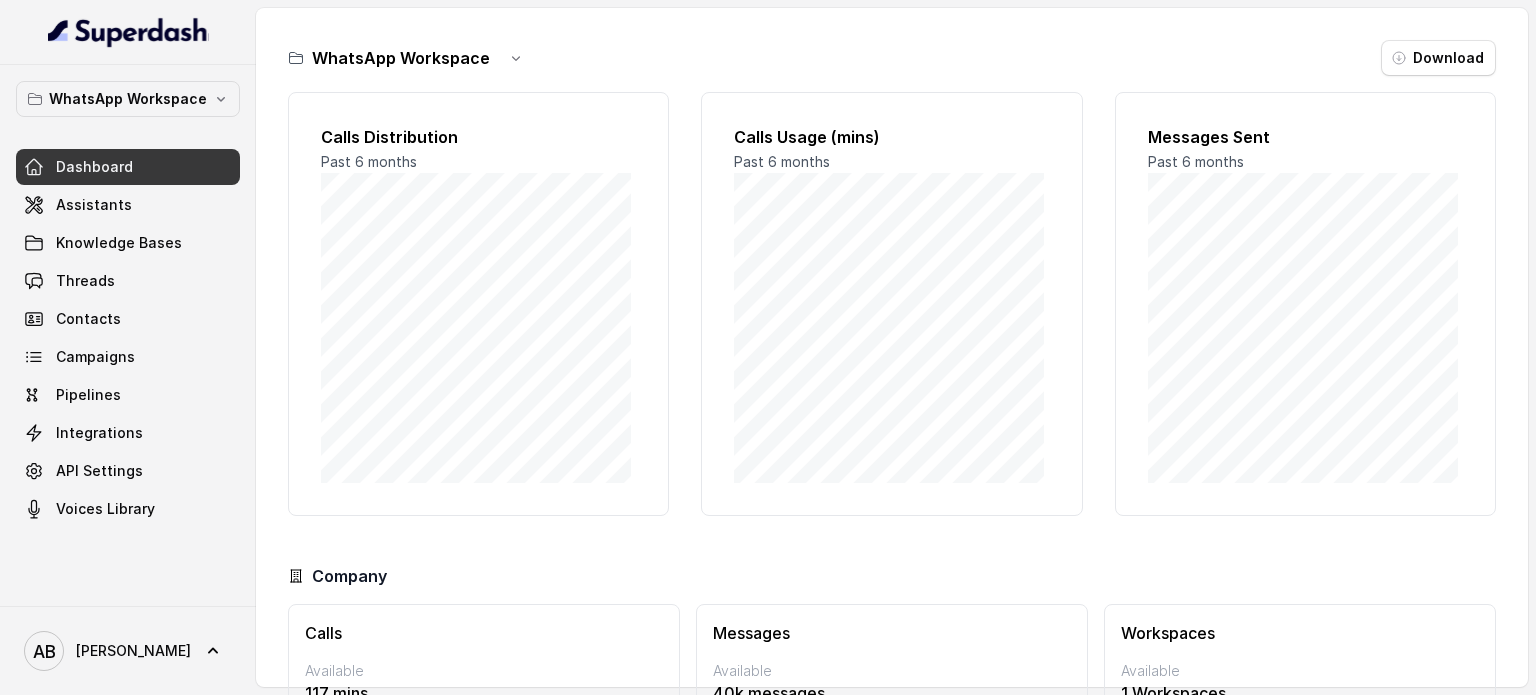 scroll, scrollTop: 0, scrollLeft: 0, axis: both 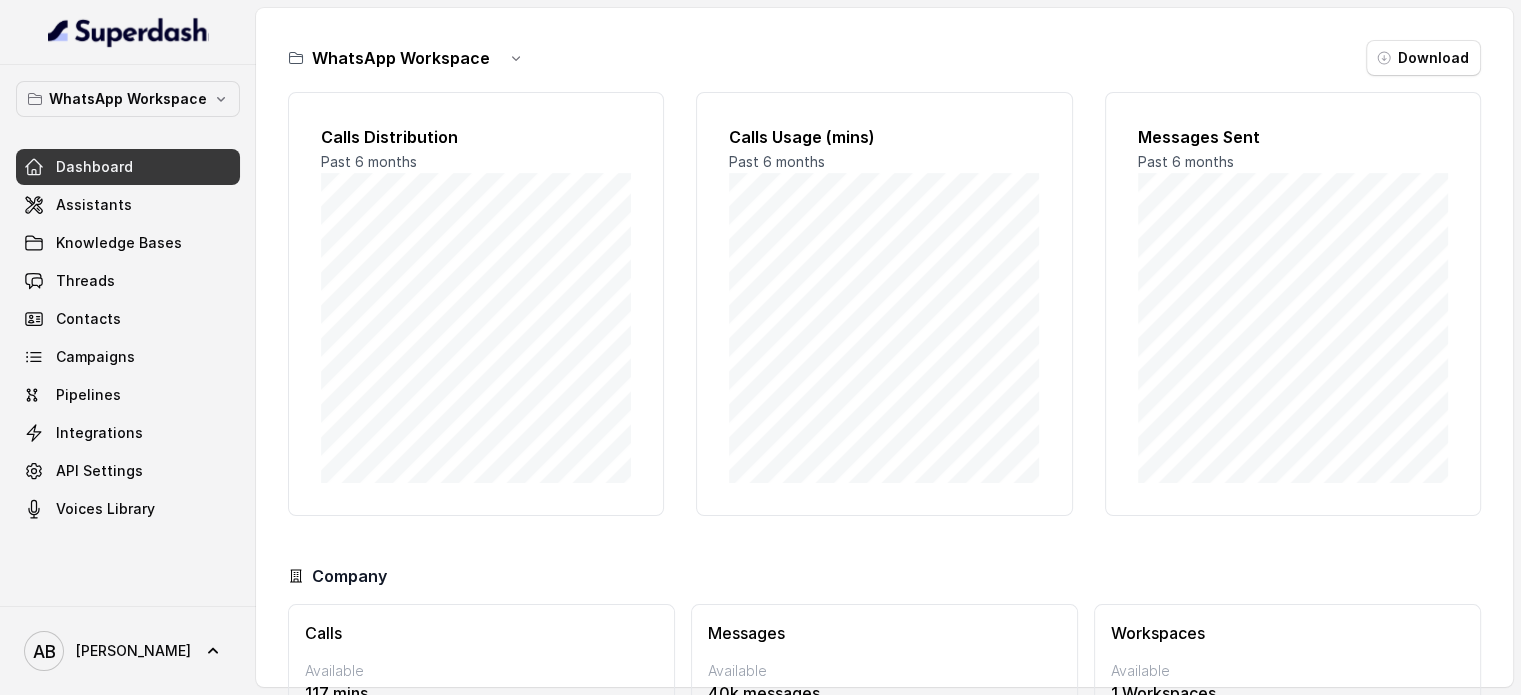click on "Contacts" at bounding box center (128, 319) 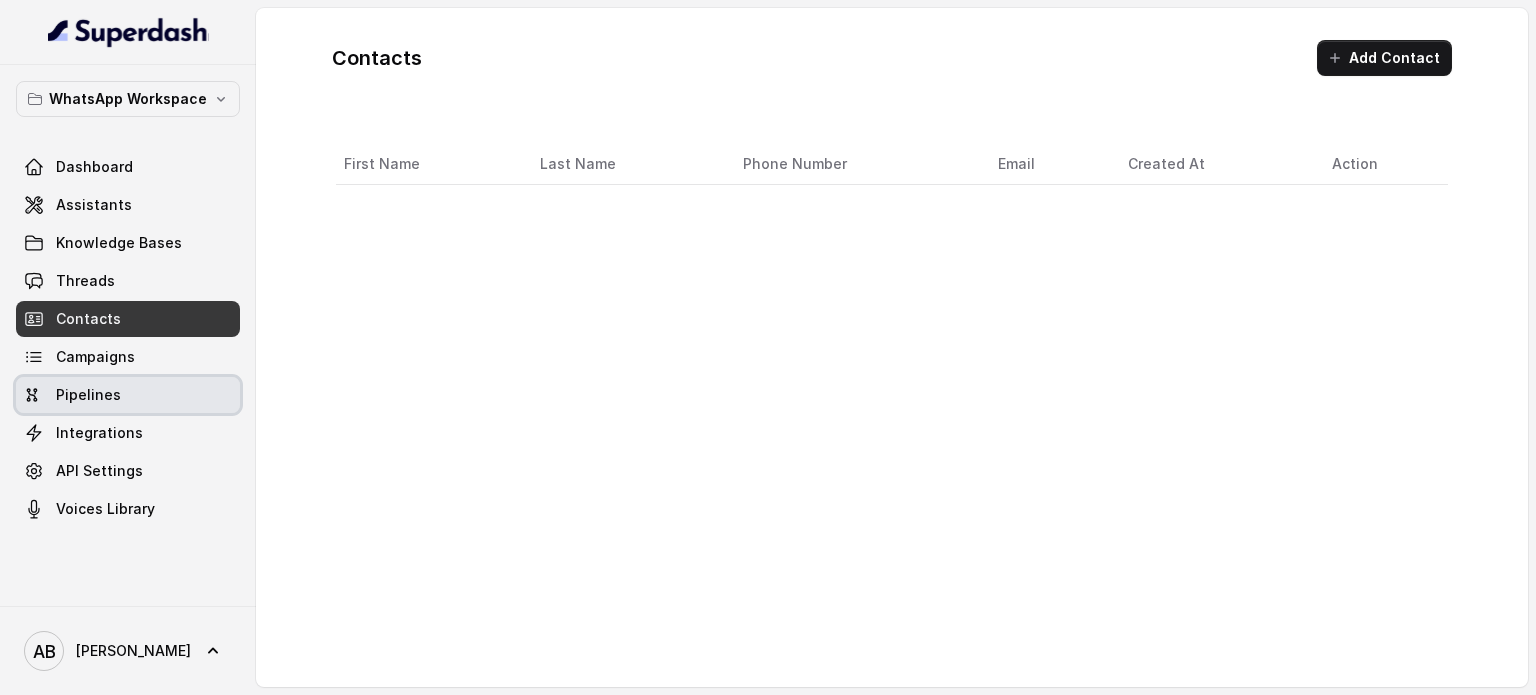 click on "Campaigns" at bounding box center (128, 357) 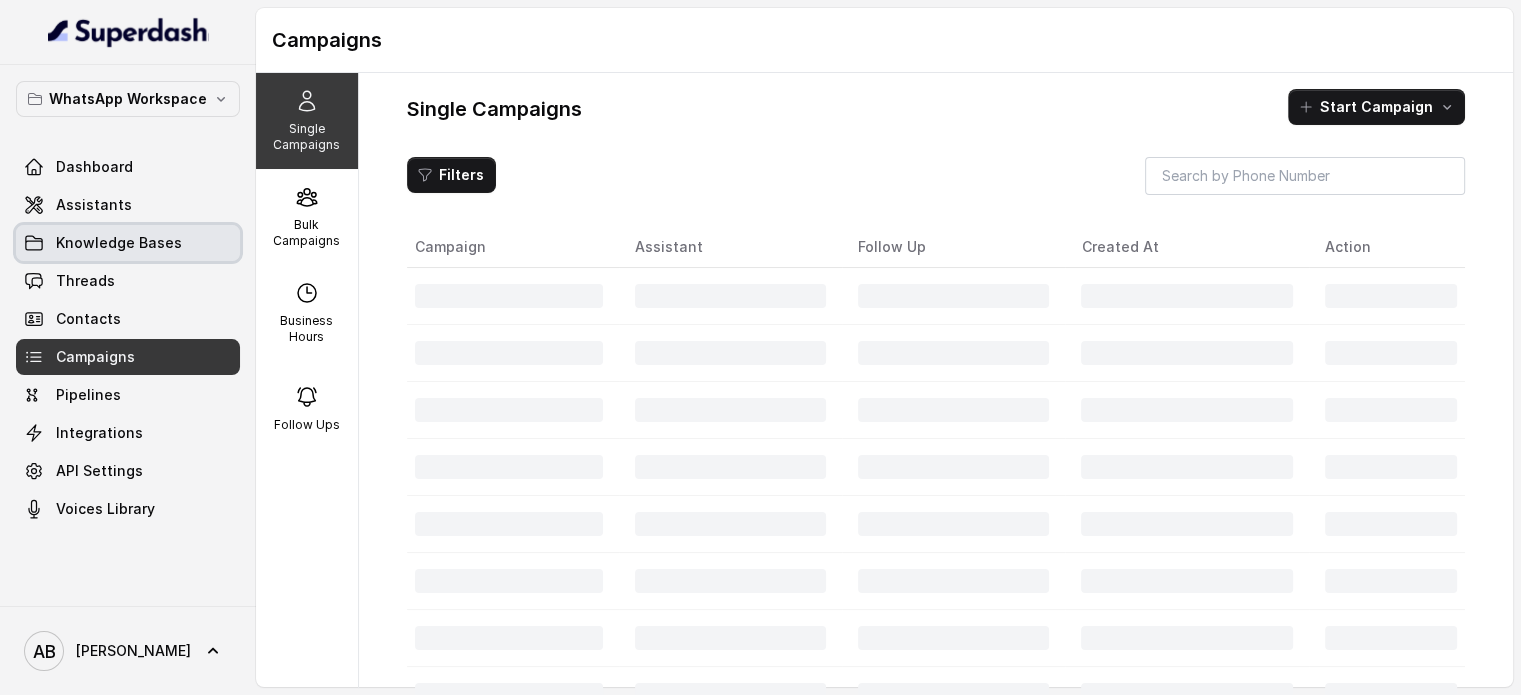 click on "Knowledge Bases" at bounding box center [128, 243] 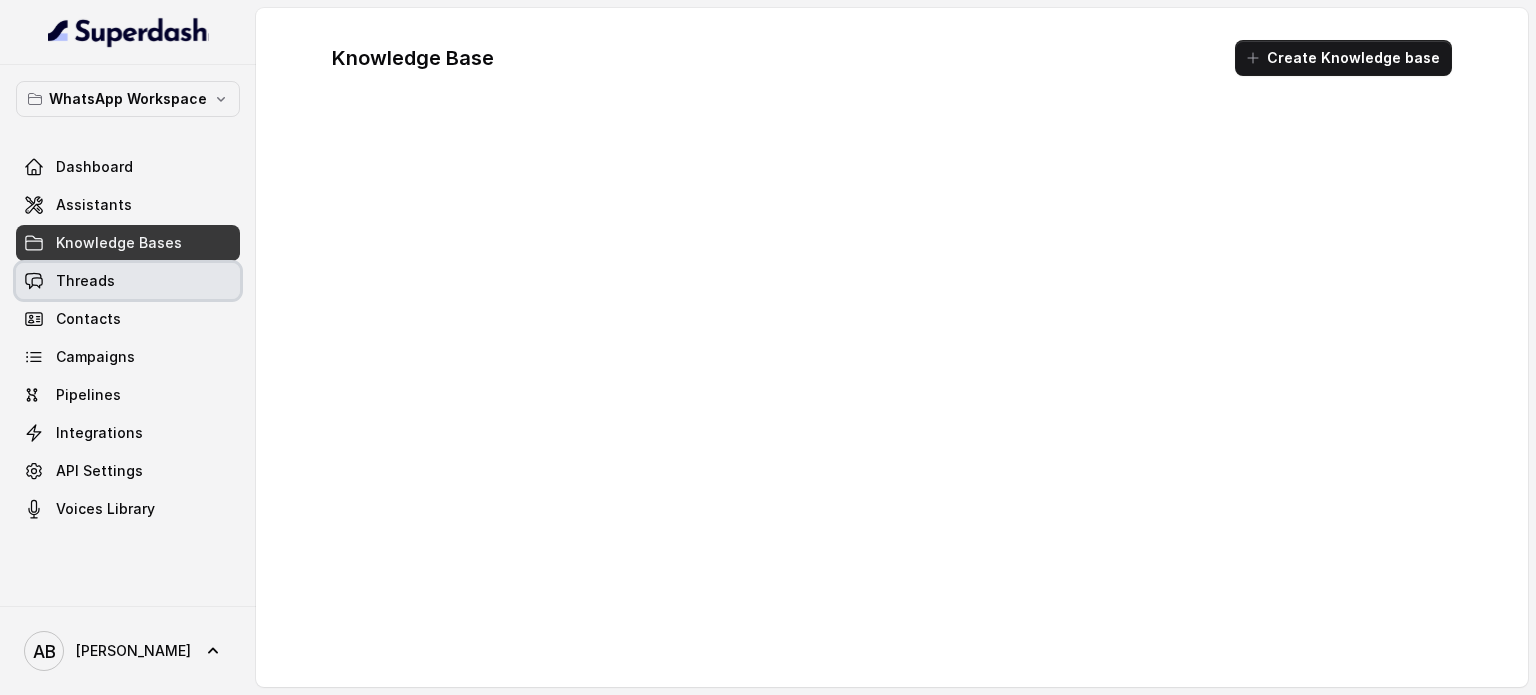 click on "Threads" at bounding box center (128, 281) 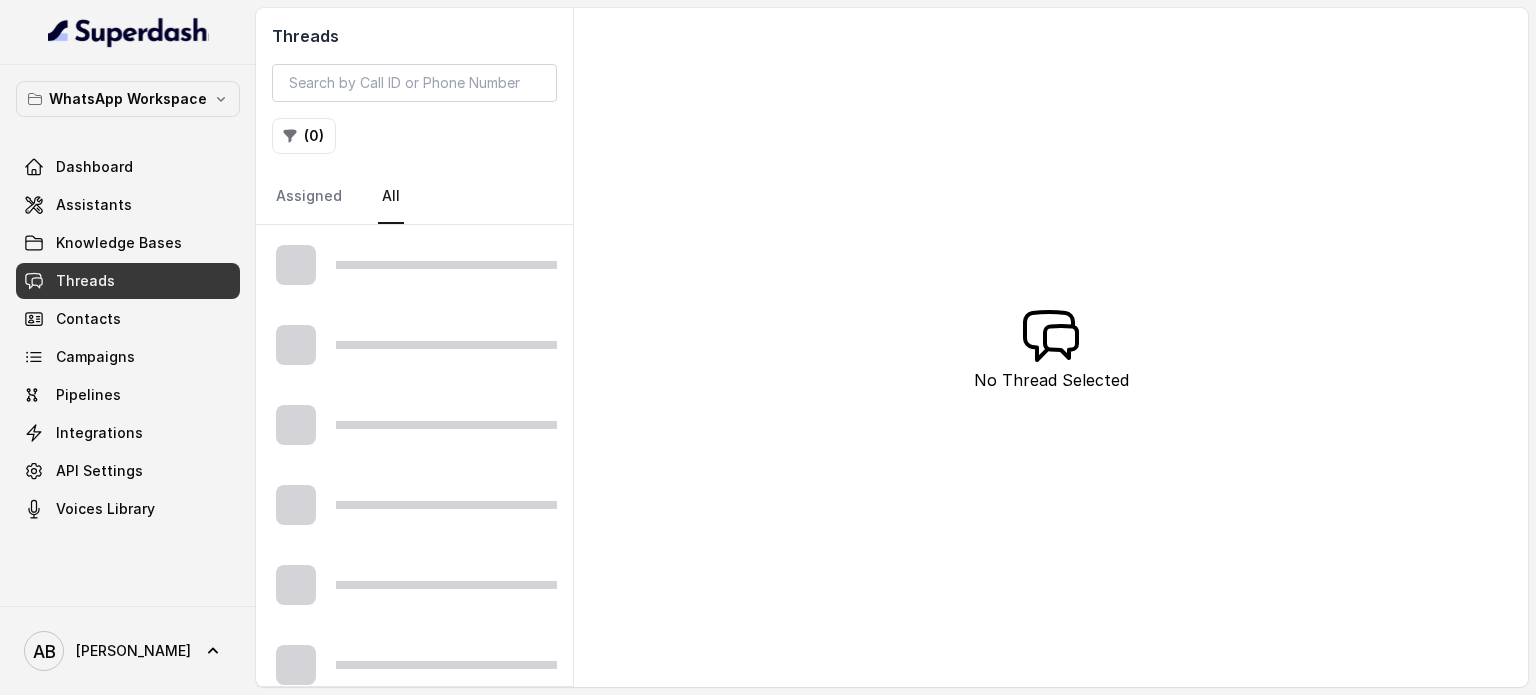 click at bounding box center (414, 265) 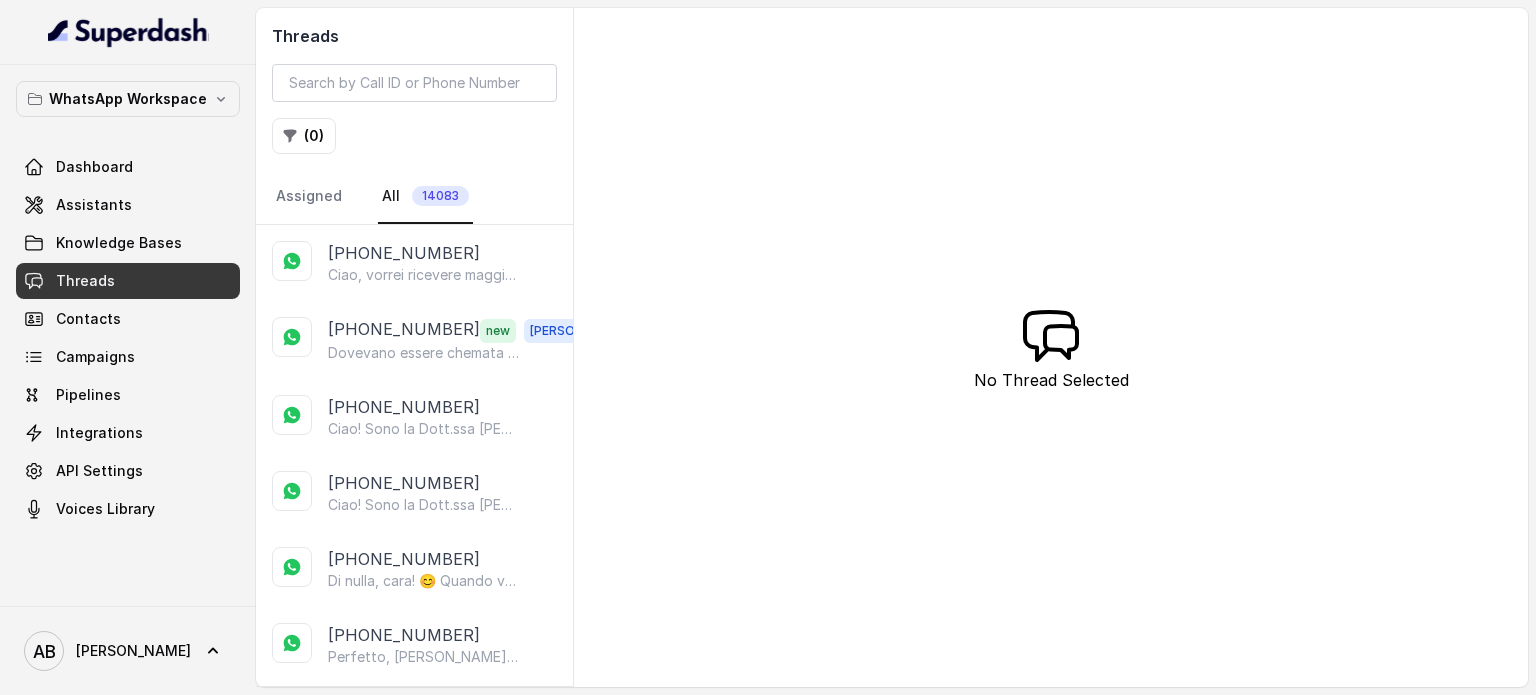 click on "[PHONE_NUMBER]   Ciao, vorrei ricevere maggiori informazioni e il regalo in omaggio sulla libertà alimentare, per favore" at bounding box center [414, 263] 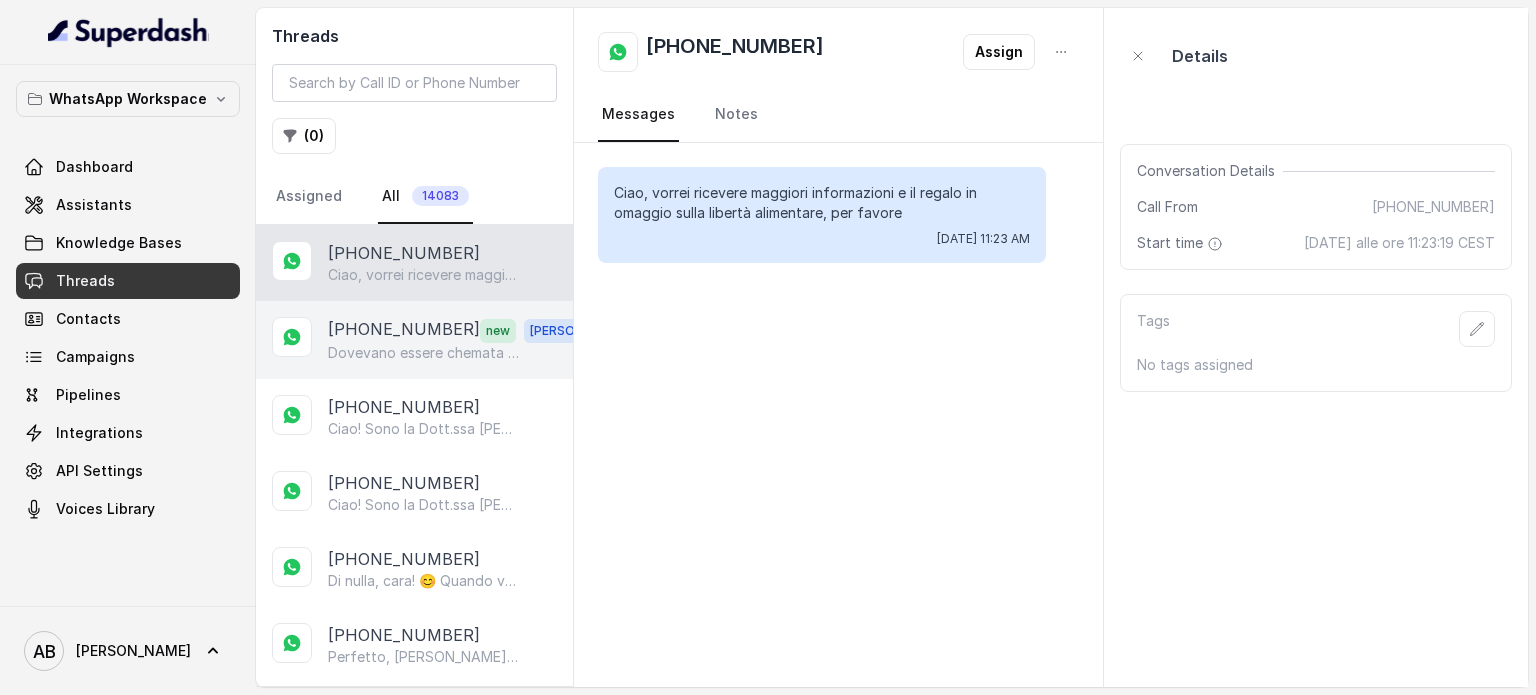 click on "Dovevano essere chemata per ore 11/00., [DATE] ma nulla grazie." at bounding box center (424, 353) 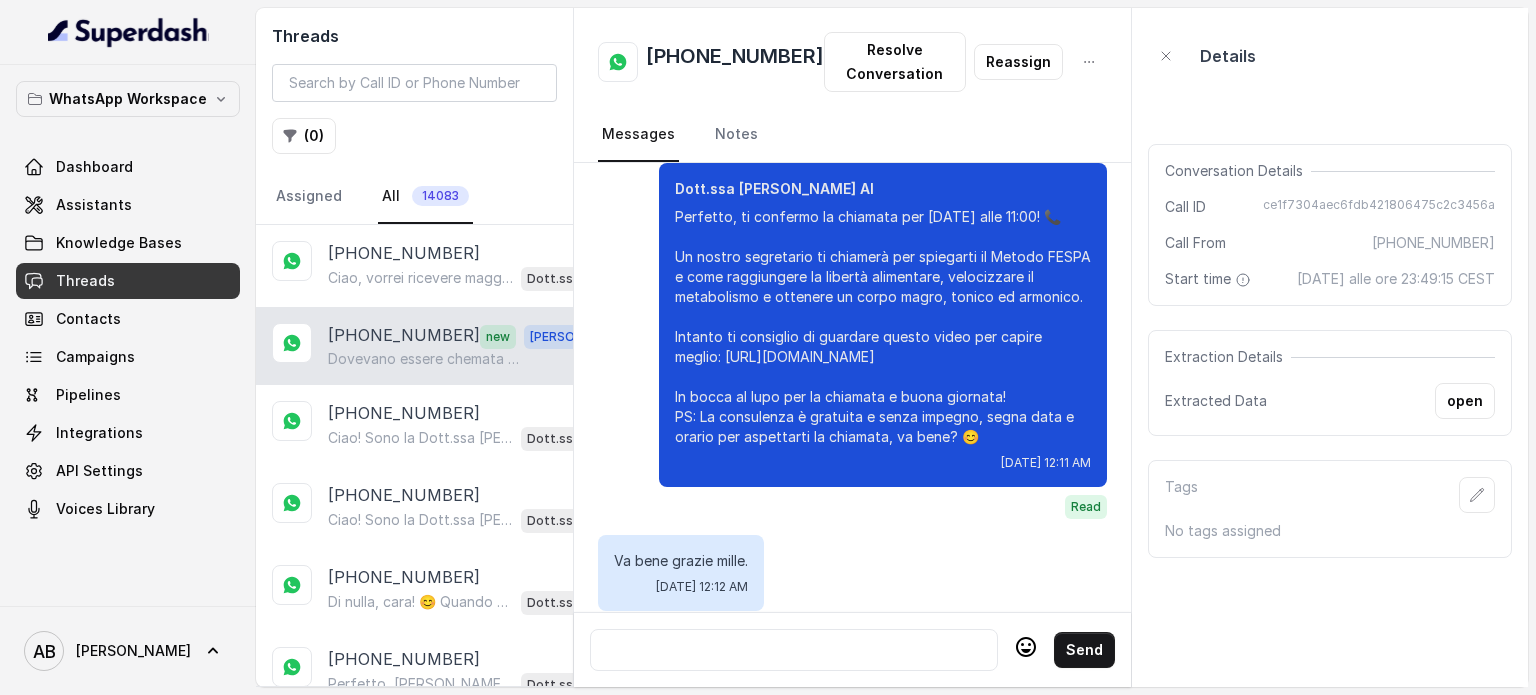 scroll, scrollTop: 3564, scrollLeft: 0, axis: vertical 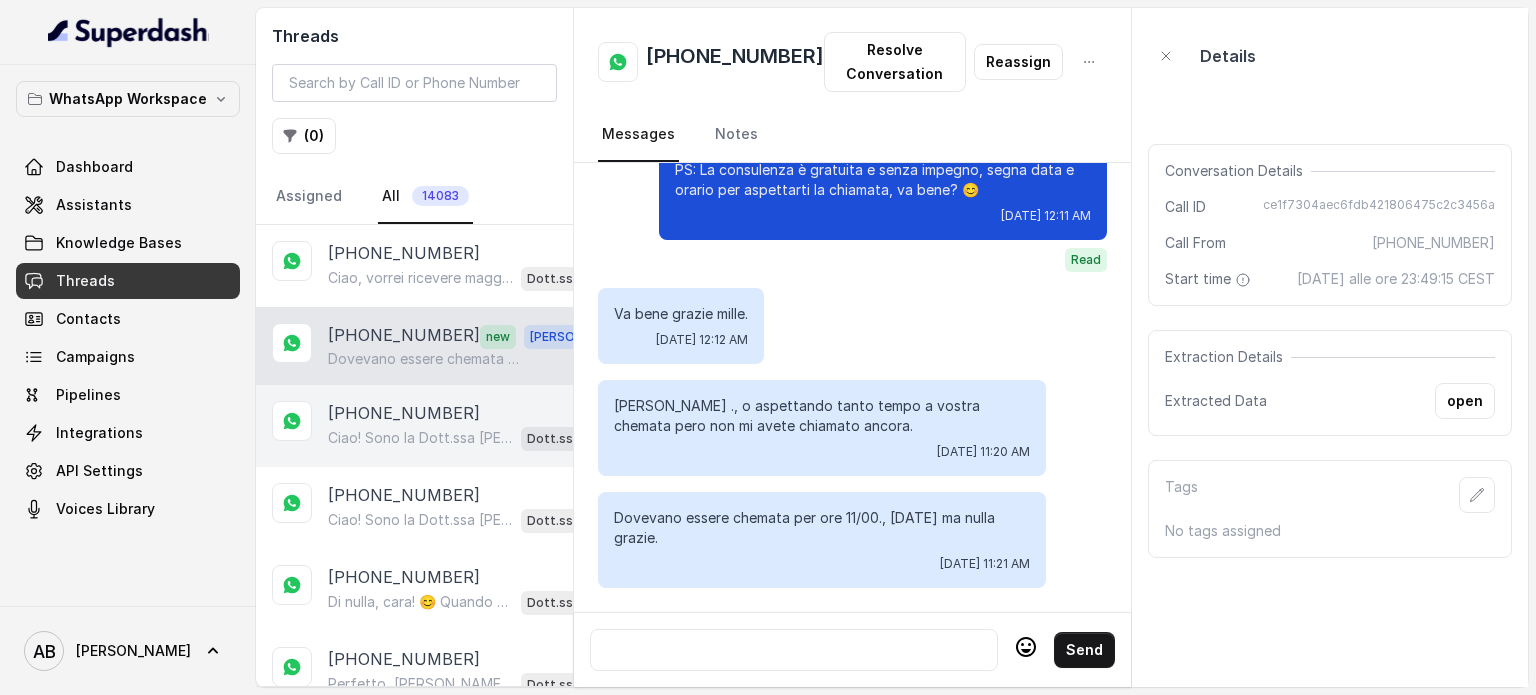 click on "Ciao! Sono la Dott.ssa [PERSON_NAME] del Metodo F.E.S.P.A., piacere di conoscerti! 😊
Per aiutarti al meglio, potresti dirmi quanti kg vorresti perdere o qual è il tuo obiettivo?
PS. Aggiungi questo numero tra i contatti così non perdi la conversazione!" at bounding box center (420, 438) 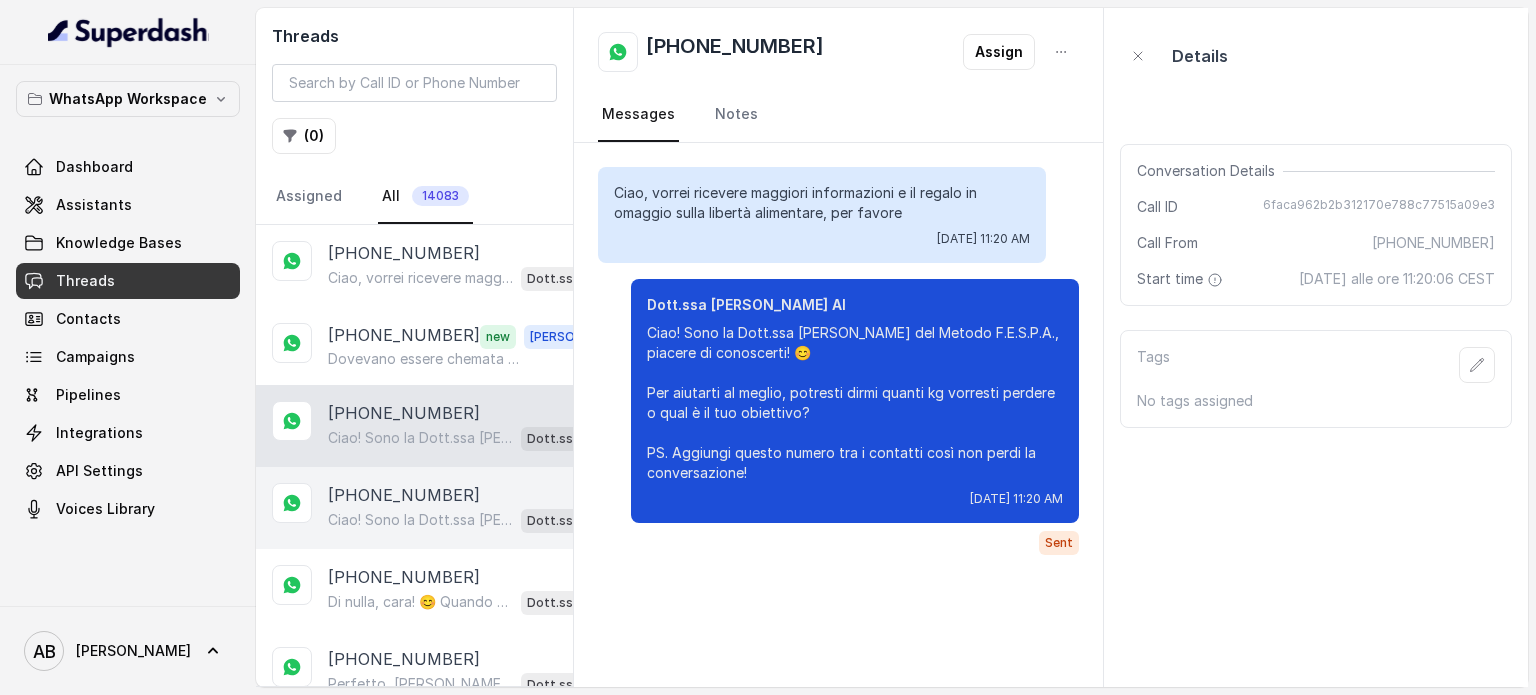 click on "Ciao! Sono la Dott.ssa [PERSON_NAME] del Metodo F.E.S.P.A., piacere di conoscerti! 😊
Per aiutarti al meglio, potresti dirmi quanti kg vorresti perdere o qual è il tuo obiettivo?
PS. Aggiungi questo numero tra i contatti così non perdi la conversazione!" at bounding box center (420, 520) 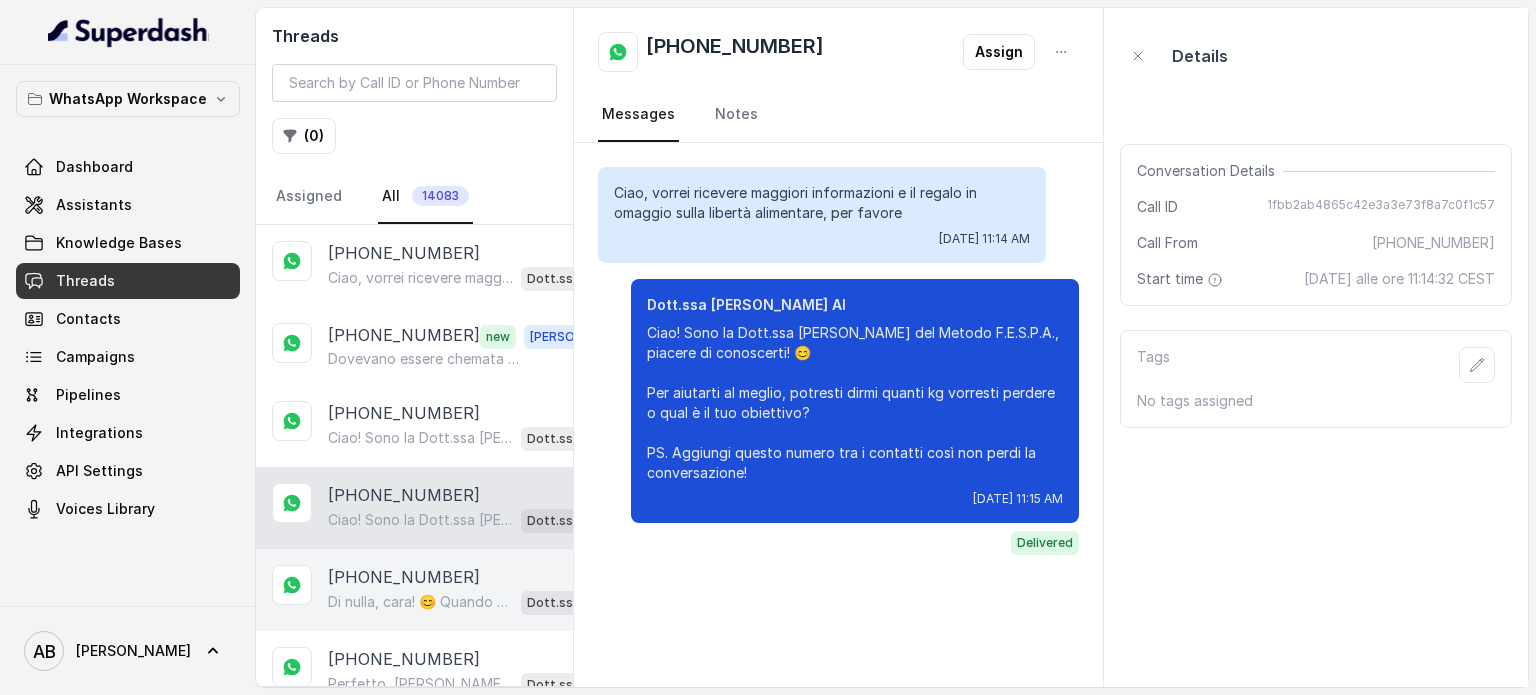 click on "[PHONE_NUMBER]   Di nulla, cara! 😊
Quando vorrai, sarò qui per aiutarti a raggiungere la libertà alimentare e un corpo magro, tonico ed armonico.
Buona giornata e a presto! 🌸 Dott.ssa [PERSON_NAME] AI" at bounding box center (414, 590) 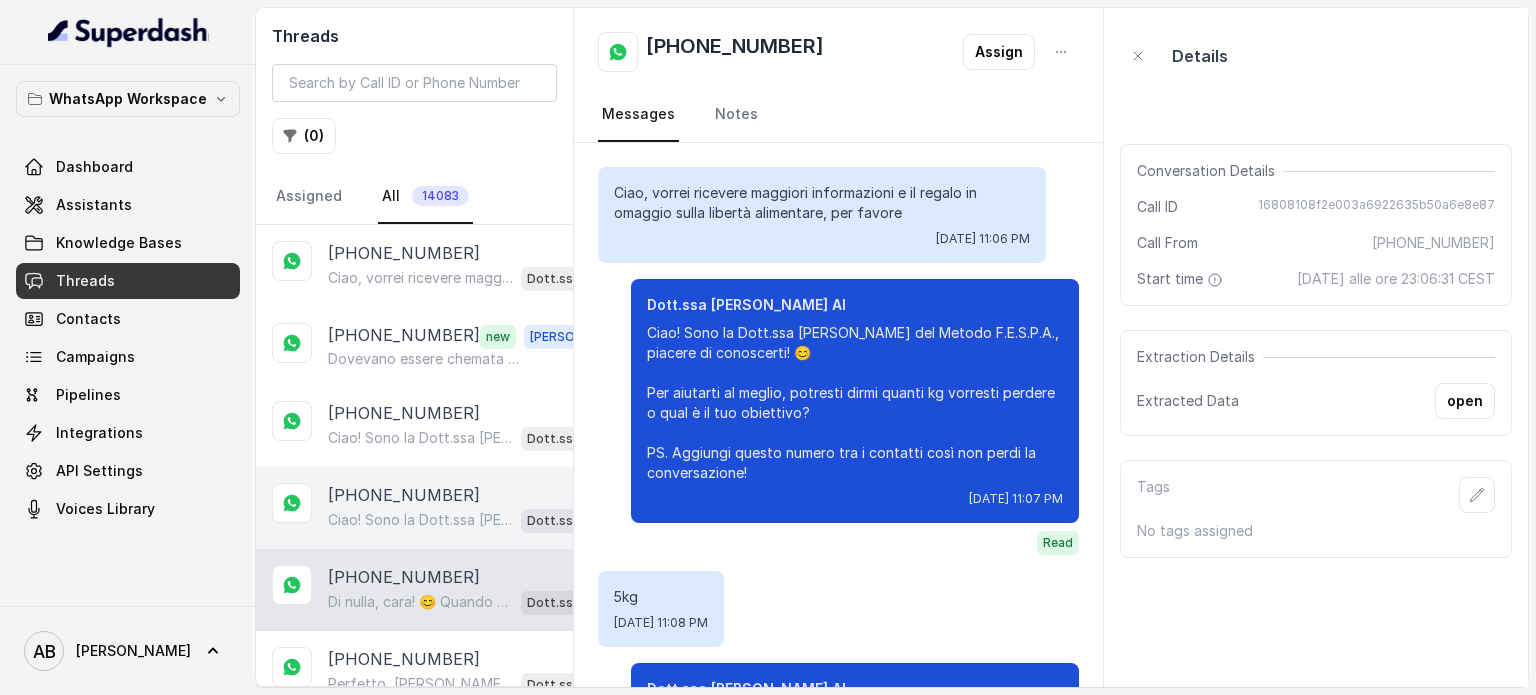 scroll, scrollTop: 3603, scrollLeft: 0, axis: vertical 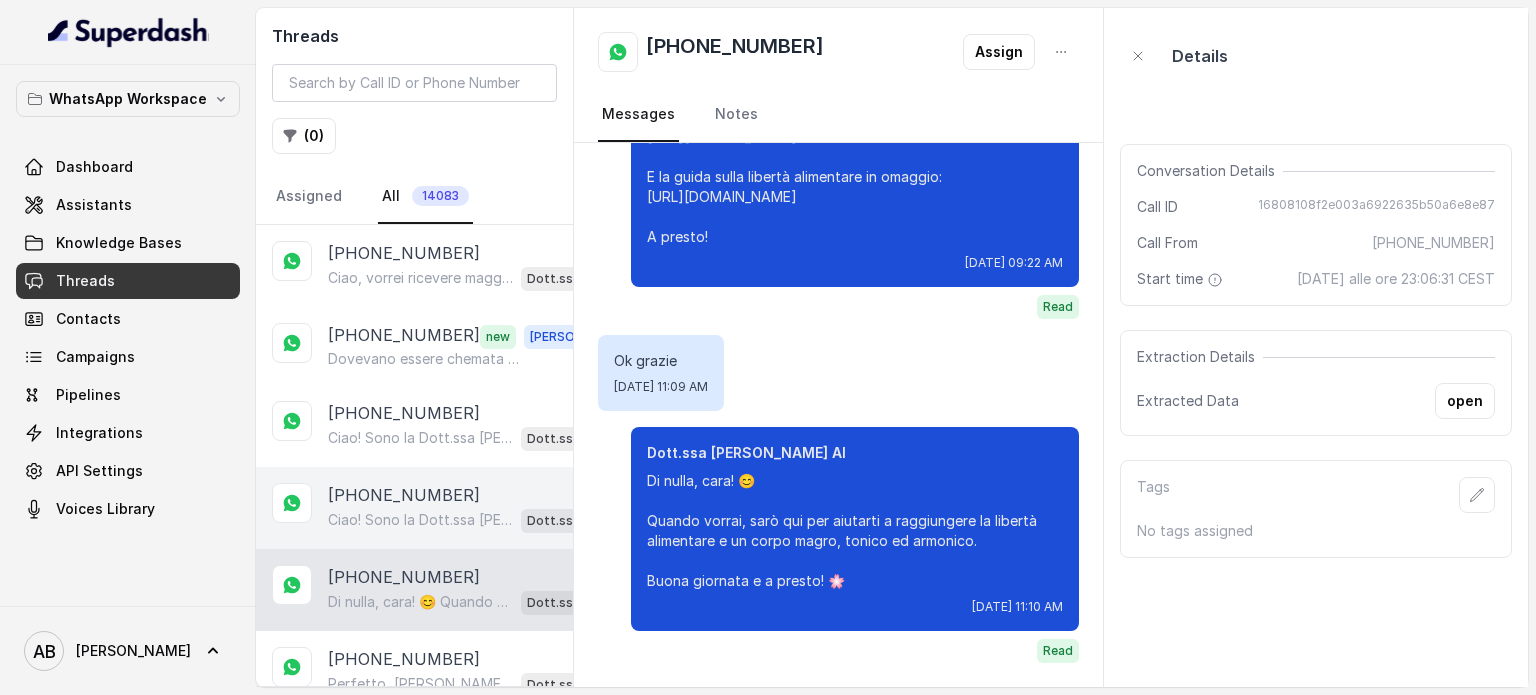 click on "[PHONE_NUMBER]   Ciao! Sono la Dott.ssa [PERSON_NAME] del Metodo F.E.S.P.A., piacere di conoscerti! 😊
Per aiutarti al meglio, potresti dirmi quanti kg vorresti perdere o qual è il tuo obiettivo?
PS. Aggiungi questo numero tra i contatti così non perdi la conversazione! Dott.ssa [PERSON_NAME] AI" at bounding box center (414, 508) 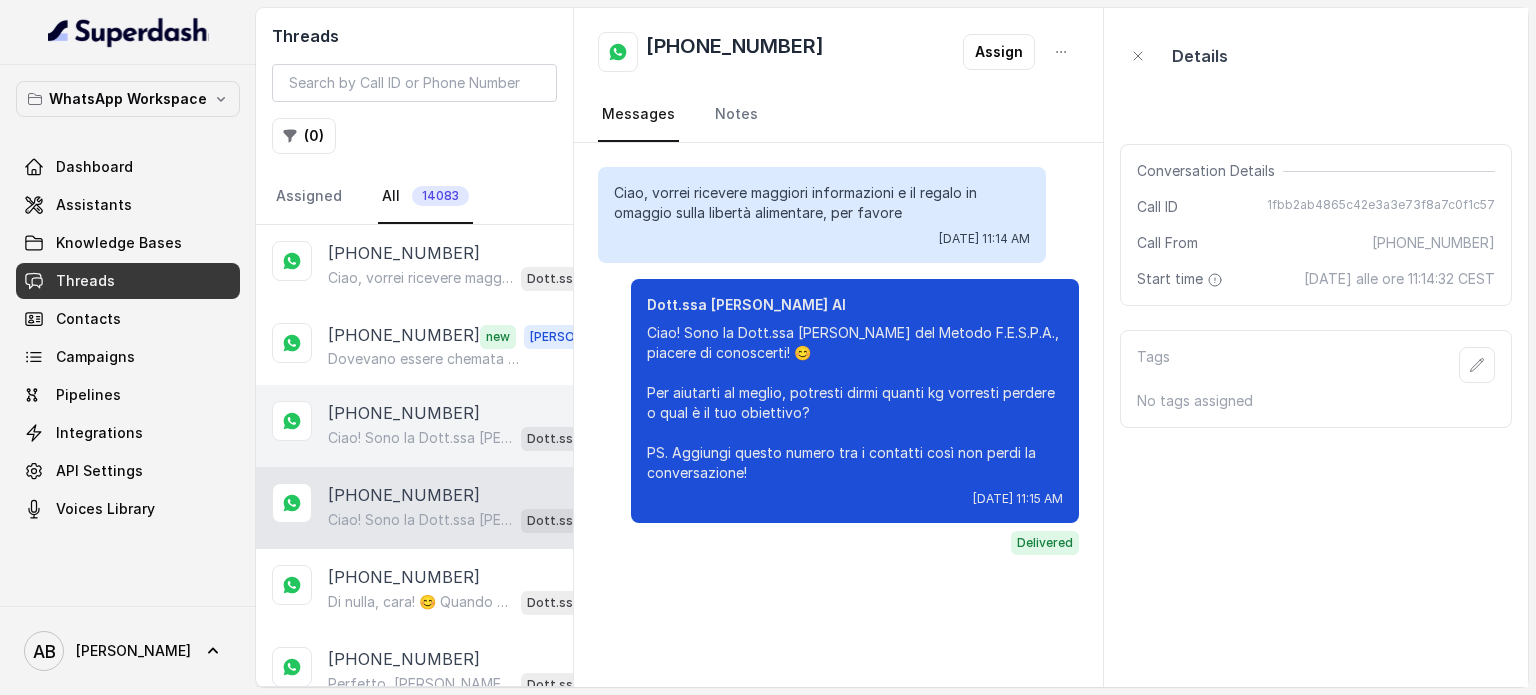click on "[PHONE_NUMBER]   Ciao! Sono la Dott.ssa [PERSON_NAME] del Metodo F.E.S.P.A., piacere di conoscerti! 😊
Per aiutarti al meglio, potresti dirmi quanti kg vorresti perdere o qual è il tuo obiettivo?
PS. Aggiungi questo numero tra i contatti così non perdi la conversazione! Dott.ssa [PERSON_NAME] AI" at bounding box center (414, 426) 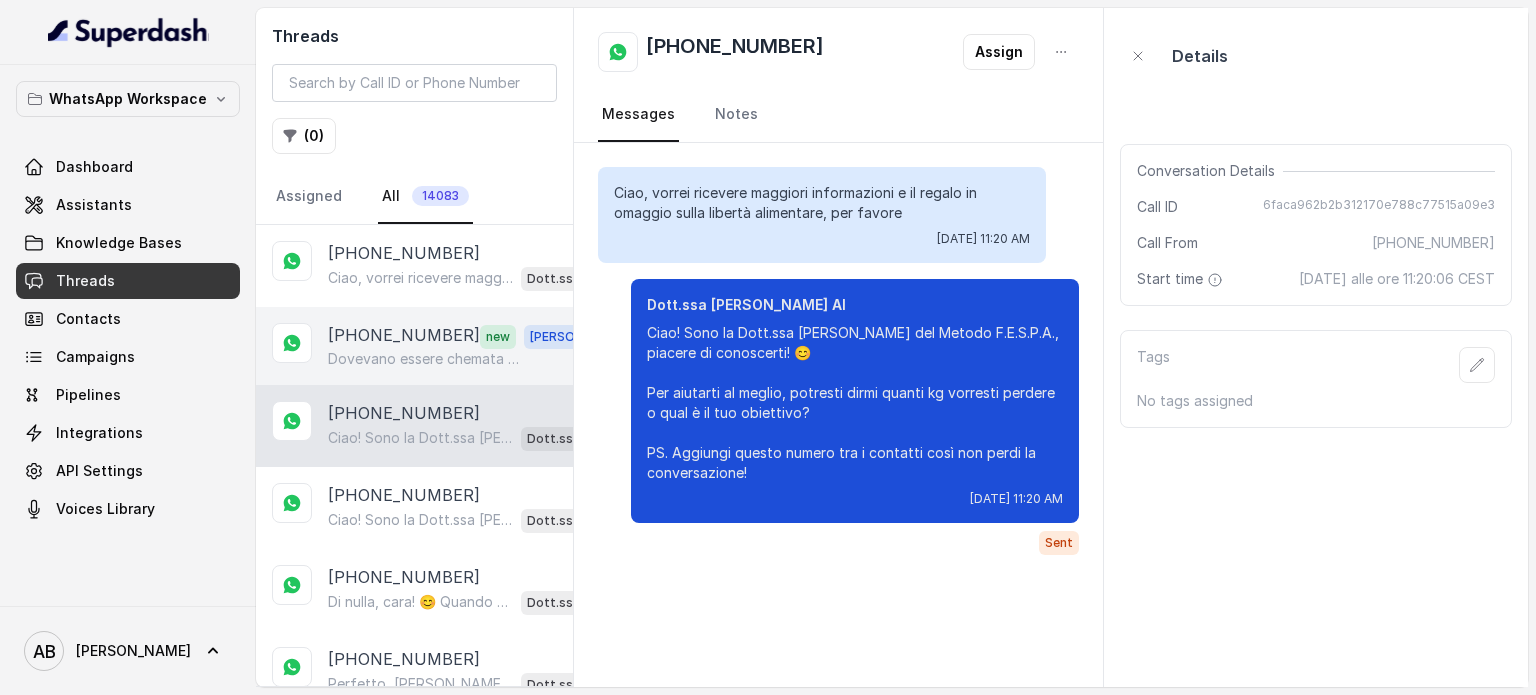 click on "Dovevano essere chemata per ore 11/00., [DATE] ma nulla grazie." at bounding box center (424, 359) 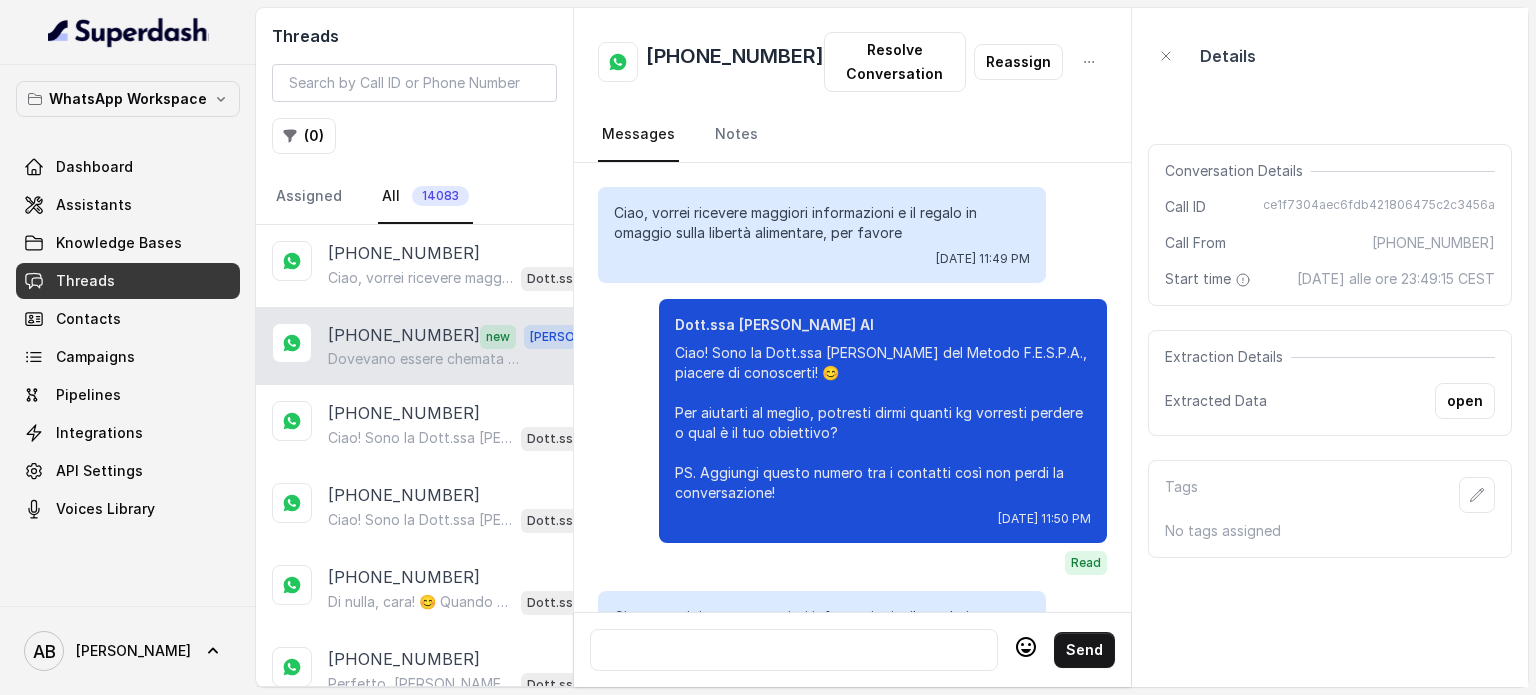 scroll, scrollTop: 3564, scrollLeft: 0, axis: vertical 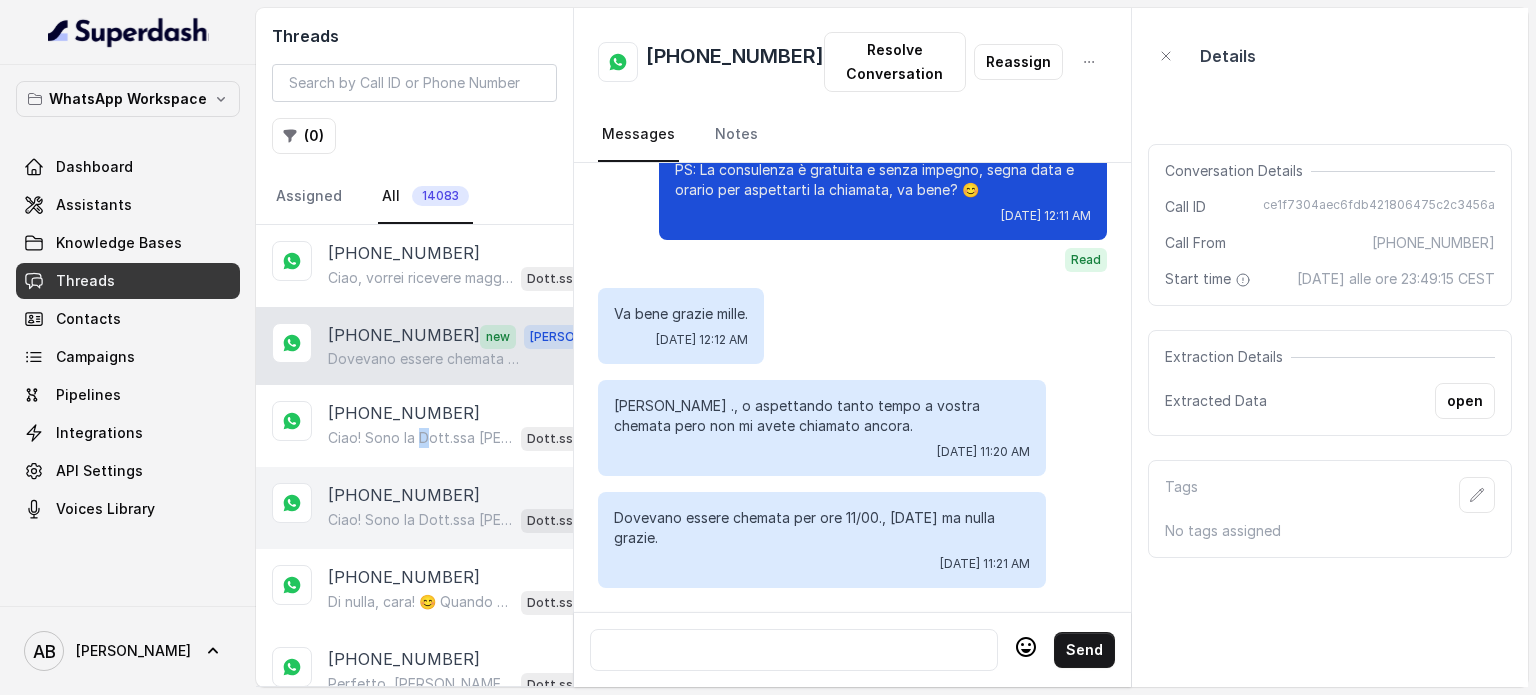 click on "[PHONE_NUMBER]   Ciao, vorrei ricevere maggiori informazioni e il regalo in omaggio sulla libertà alimentare, per favore [PERSON_NAME].ssa [PERSON_NAME] [PHONE_NUMBER]   new [PERSON_NAME] essere chemata per ore 11/00., [DATE] ma nulla grazie. [PHONE_NUMBER]   Ciao! Sono la Dott.ssa [PERSON_NAME] del Metodo F.E.S.P.A., piacere di conoscerti! 😊
Per aiutarti al meglio, potresti dirmi quanti kg vorresti perdere o qual è il tuo obiettivo?
PS. Aggiungi questo numero tra i contatti così non perdi la conversazione! Dott.ssa [PERSON_NAME] AI [PHONE_NUMBER]   Ciao! Sono la Dott.ssa [PERSON_NAME] del Metodo F.E.S.P.A., piacere di conoscerti! 😊
Per aiutarti al meglio, potresti dirmi quanti kg vorresti perdere o qual è il tuo obiettivo?
PS. Aggiungi questo numero tra i contatti così non perdi la conversazione! Dott.ssa [PERSON_NAME] AI [PHONE_NUMBER]   Dott.ssa [PERSON_NAME] AI [PHONE_NUMBER]   Dott.ssa [PERSON_NAME] [PHONE_NUMBER]   new [PERSON_NAME] [PHONE_NUMBER]   new [PERSON_NAME]" at bounding box center [414, 2245] 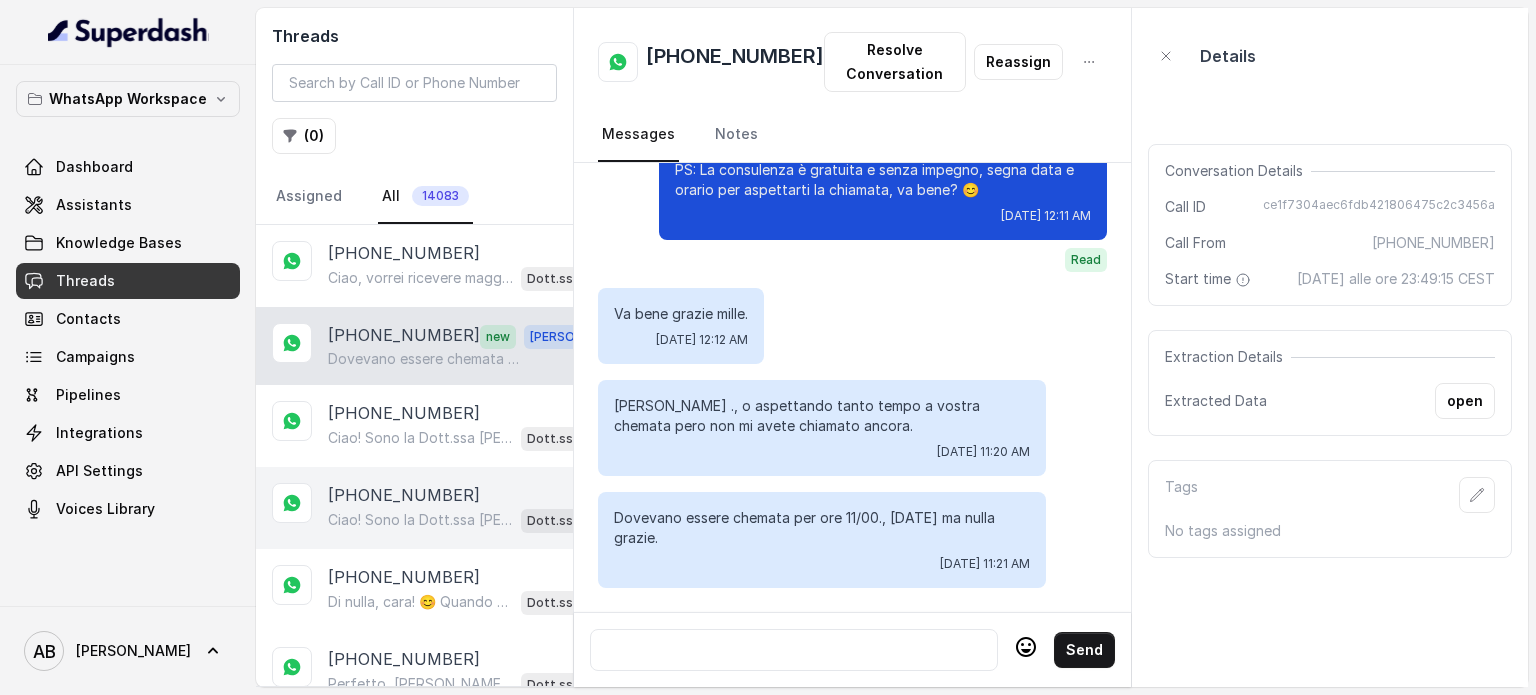 click on "[PHONE_NUMBER]" at bounding box center [404, 495] 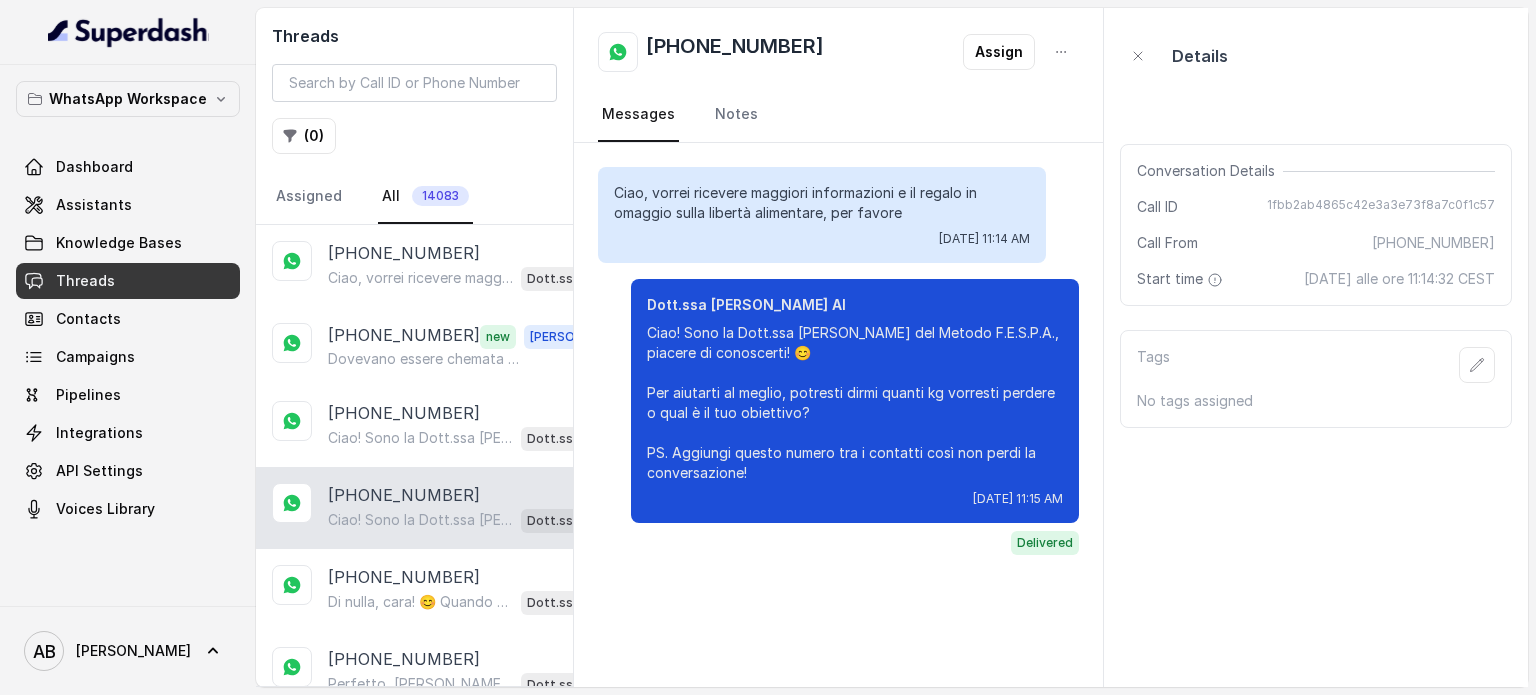click on "[PHONE_NUMBER]   Ciao! Sono la Dott.ssa [PERSON_NAME] del Metodo F.E.S.P.A., piacere di conoscerti! 😊
Per aiutarti al meglio, potresti dirmi quanti kg vorresti perdere o qual è il tuo obiettivo?
PS. Aggiungi questo numero tra i contatti così non perdi la conversazione! Dott.ssa [PERSON_NAME] AI" at bounding box center (414, 508) 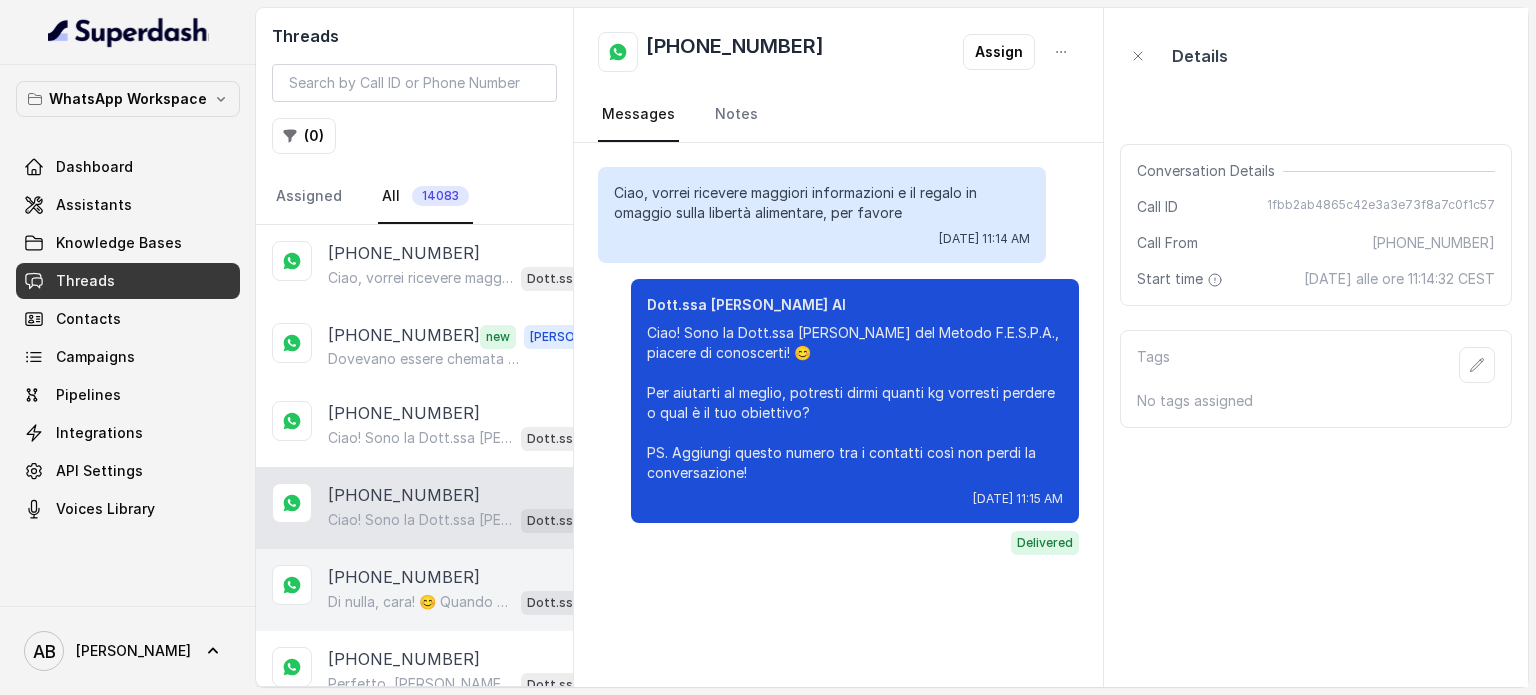 click on "[PHONE_NUMBER]   Di nulla, cara! 😊
Quando vorrai, sarò qui per aiutarti a raggiungere la libertà alimentare e un corpo magro, tonico ed armonico.
Buona giornata e a presto! 🌸 Dott.ssa [PERSON_NAME] AI" at bounding box center (414, 590) 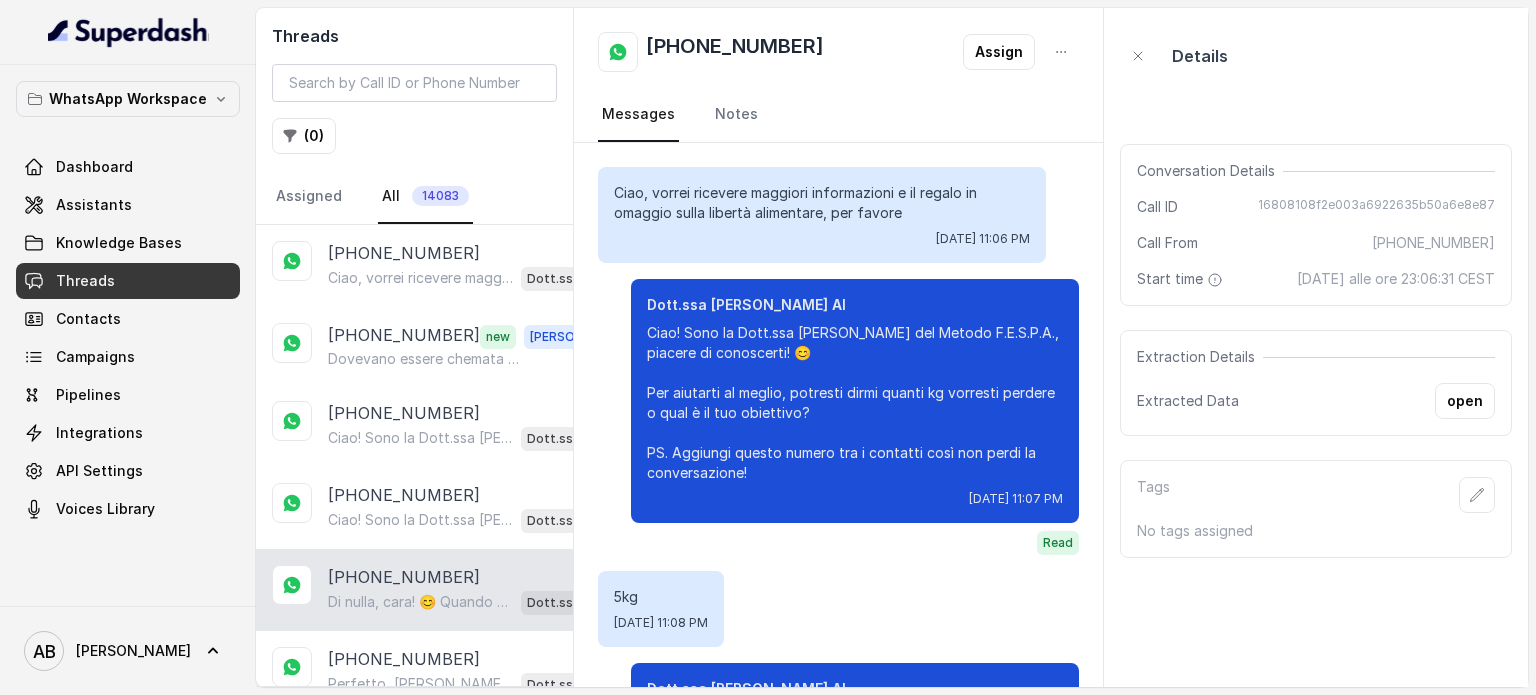 scroll, scrollTop: 3603, scrollLeft: 0, axis: vertical 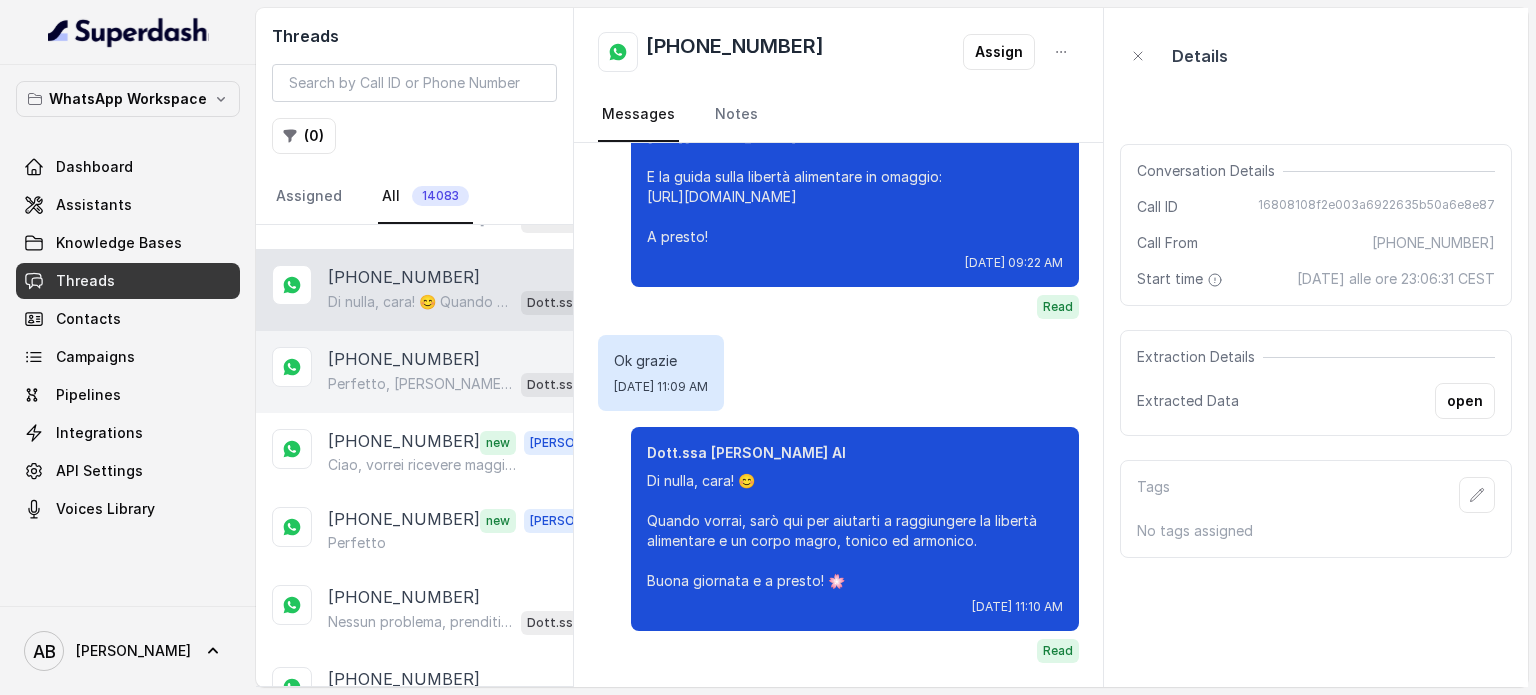 click on "Perfetto, [PERSON_NAME], ti confermo la chiamata per [DATE] alle 15:20!
Un nostro segretario ti chiamerà per una consulenza gratuita di 5 minuti, senza impegno, per spiegarti come funziona il Metodo FESPA e valutare insieme il percorso più adatto a te.
Intanto ti consiglio di guardare questo video che ti aiuterà a capire meglio il tutto:
[URL][DOMAIN_NAME]
In bocca al lupo per la chiamata e buona giornata! 😊
PS: Segna data e orario per aspettarti la chiamata, va bene?" at bounding box center (420, 384) 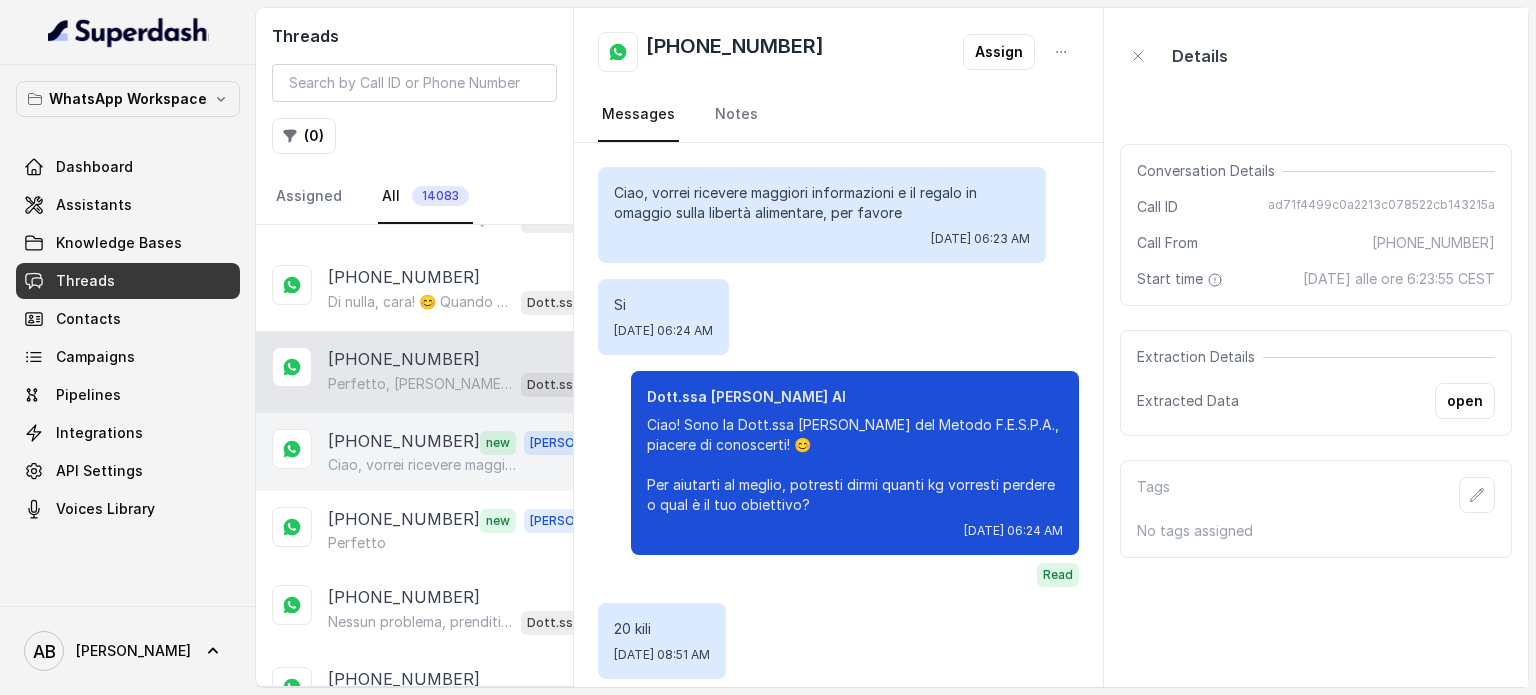 scroll, scrollTop: 2299, scrollLeft: 0, axis: vertical 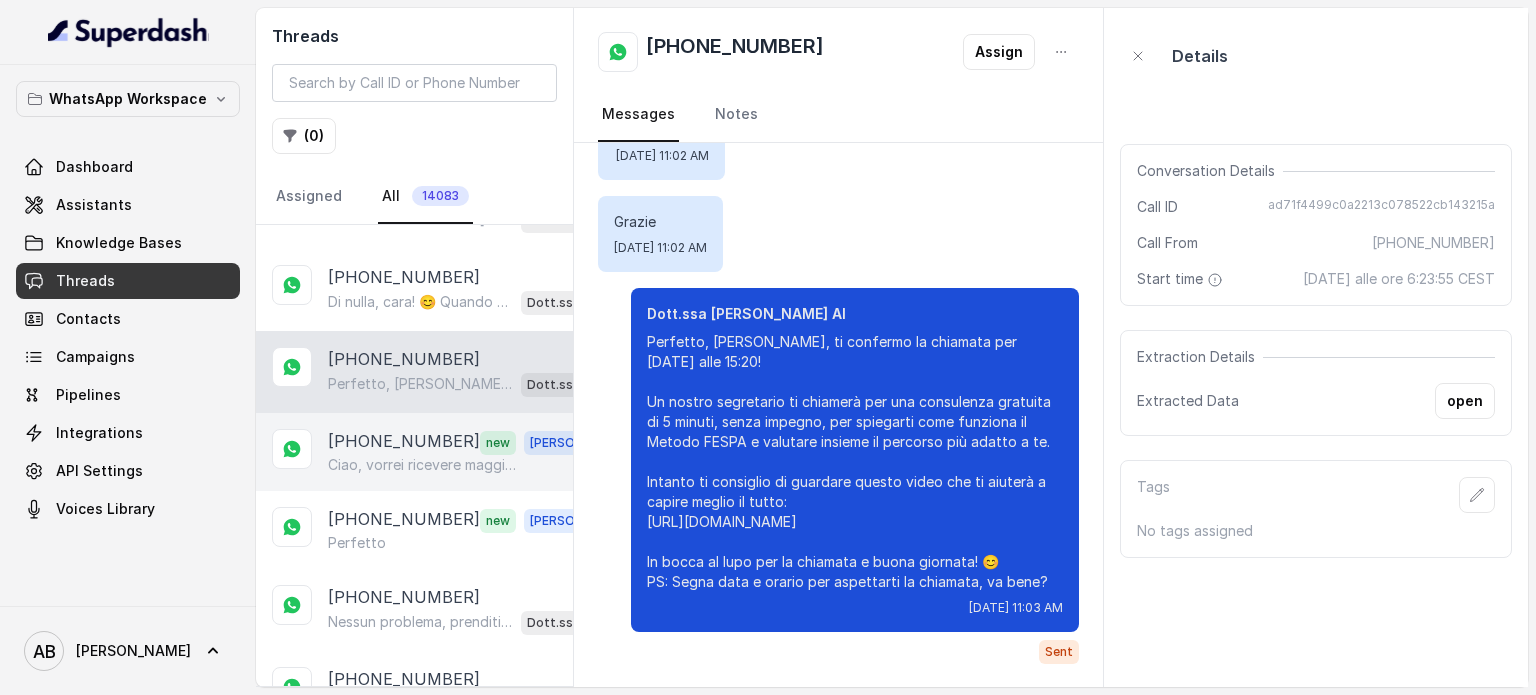 click on "[PHONE_NUMBER]" at bounding box center (404, 442) 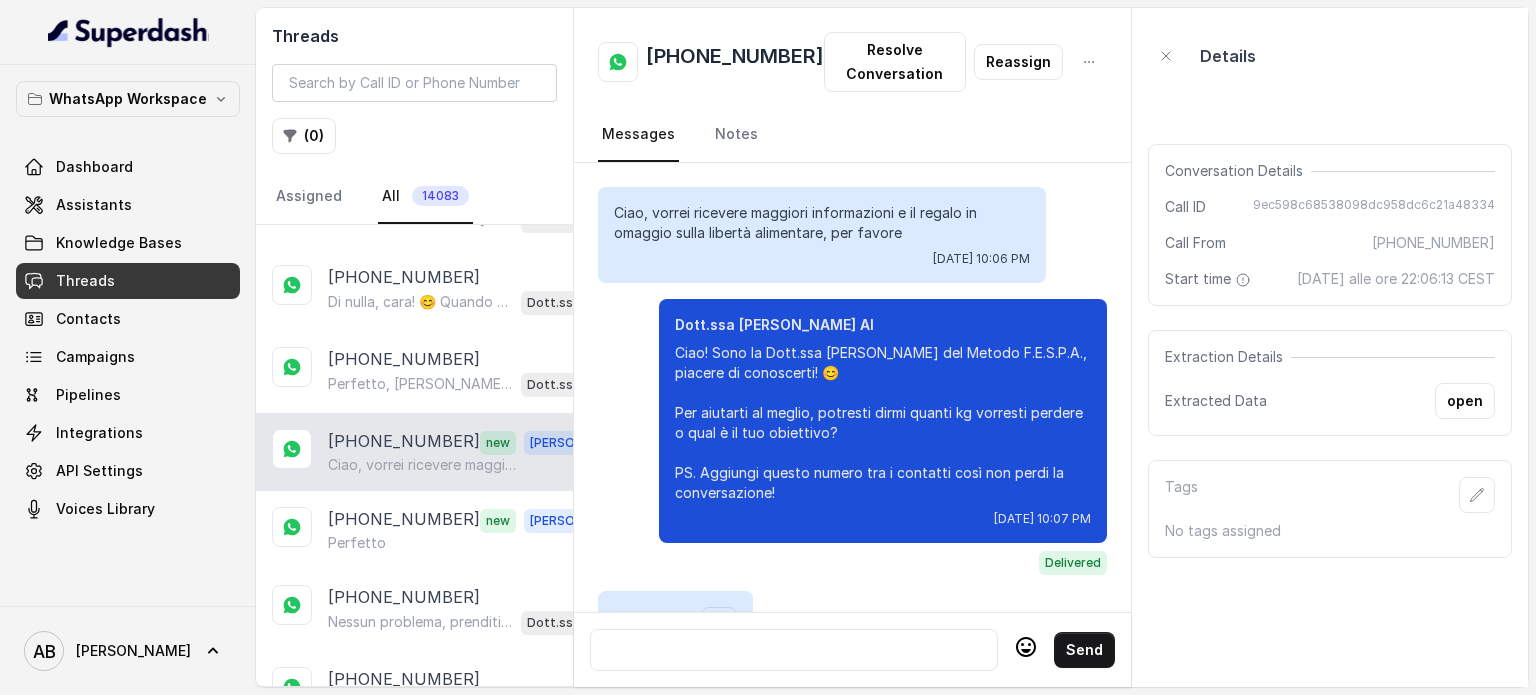 scroll, scrollTop: 3343, scrollLeft: 0, axis: vertical 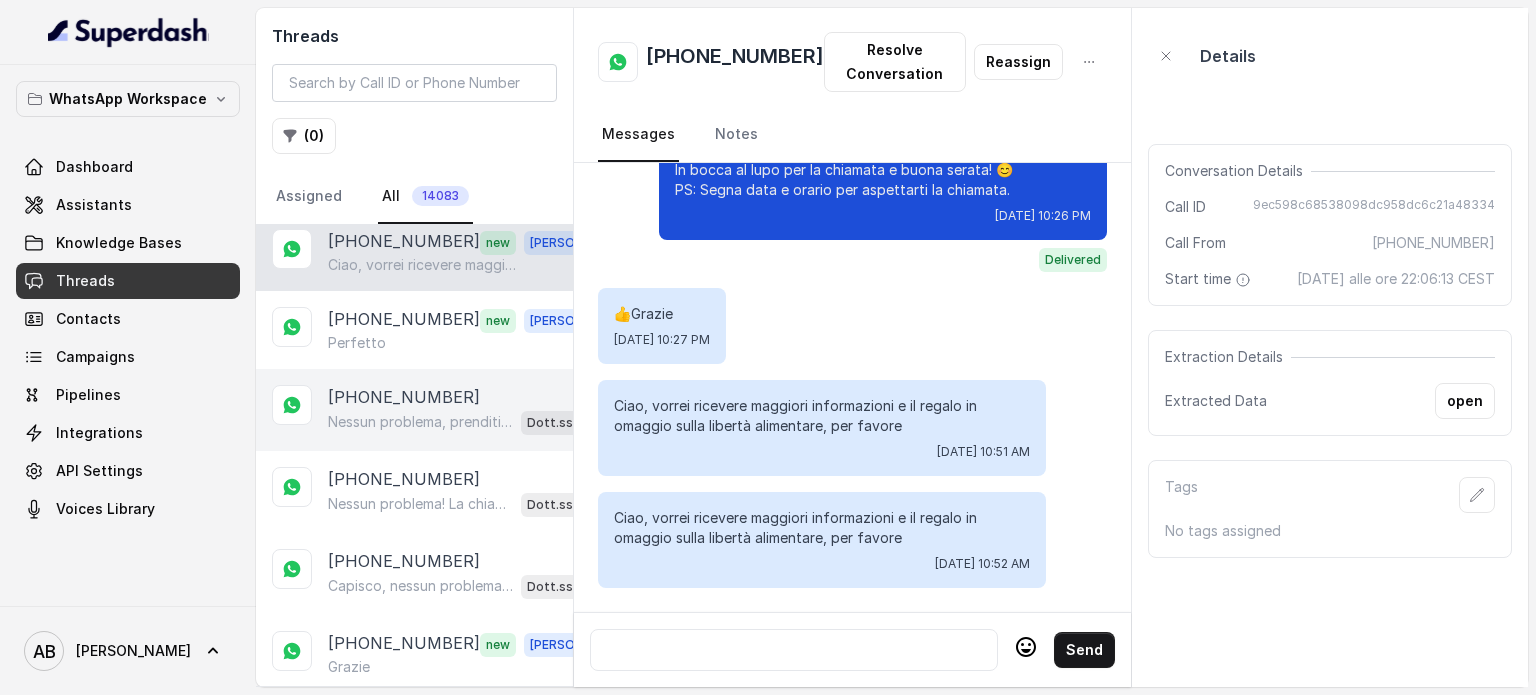 click on "[PHONE_NUMBER]   Nessun problema, prenditi pure il tempo che ti serve.
Intanto, dimmi: qual è il giorno e l’orario in cui ti farebbe più comodo essere contattata per una breve chiamata gratuita di 5 minuti? Così ti riservo uno slot comodo per te. 😊 Dott.ssa [PERSON_NAME] AI" at bounding box center [414, 410] 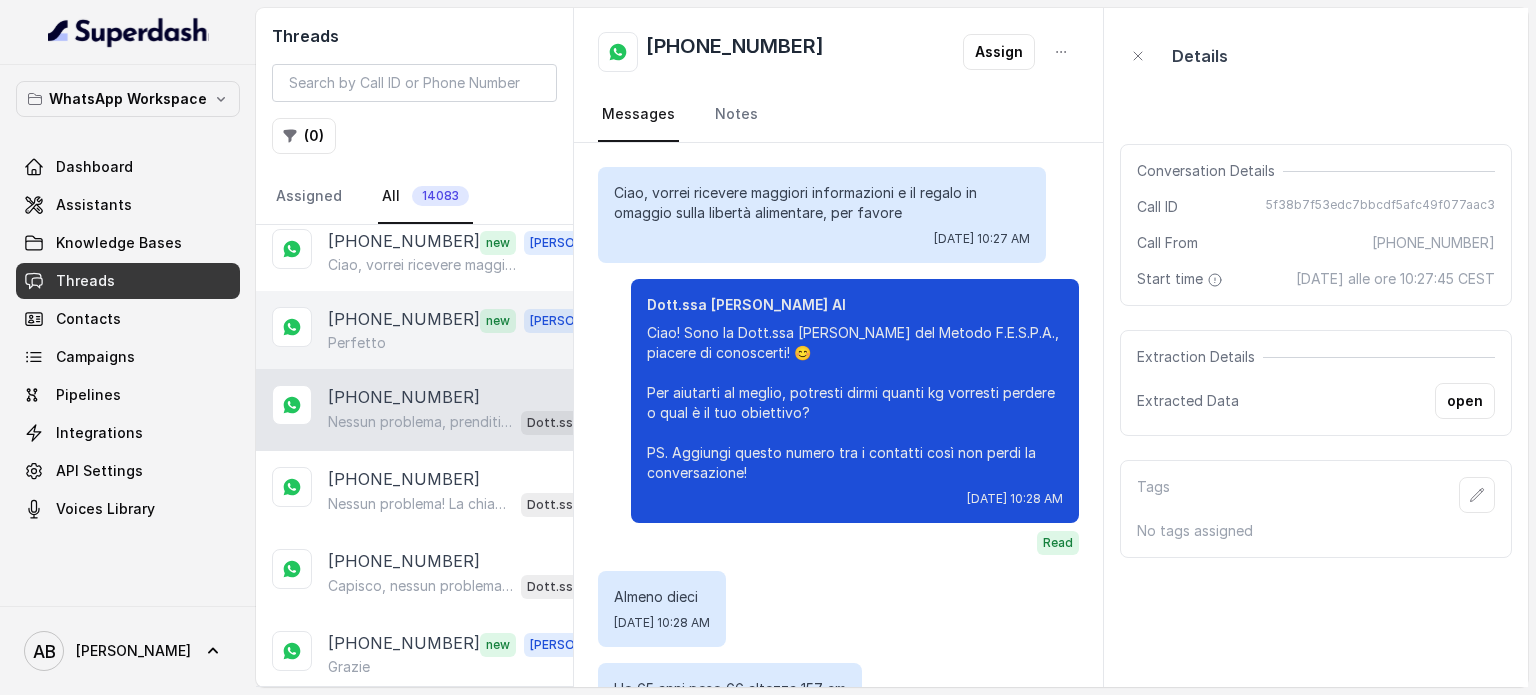click on "Perfetto" at bounding box center (470, 343) 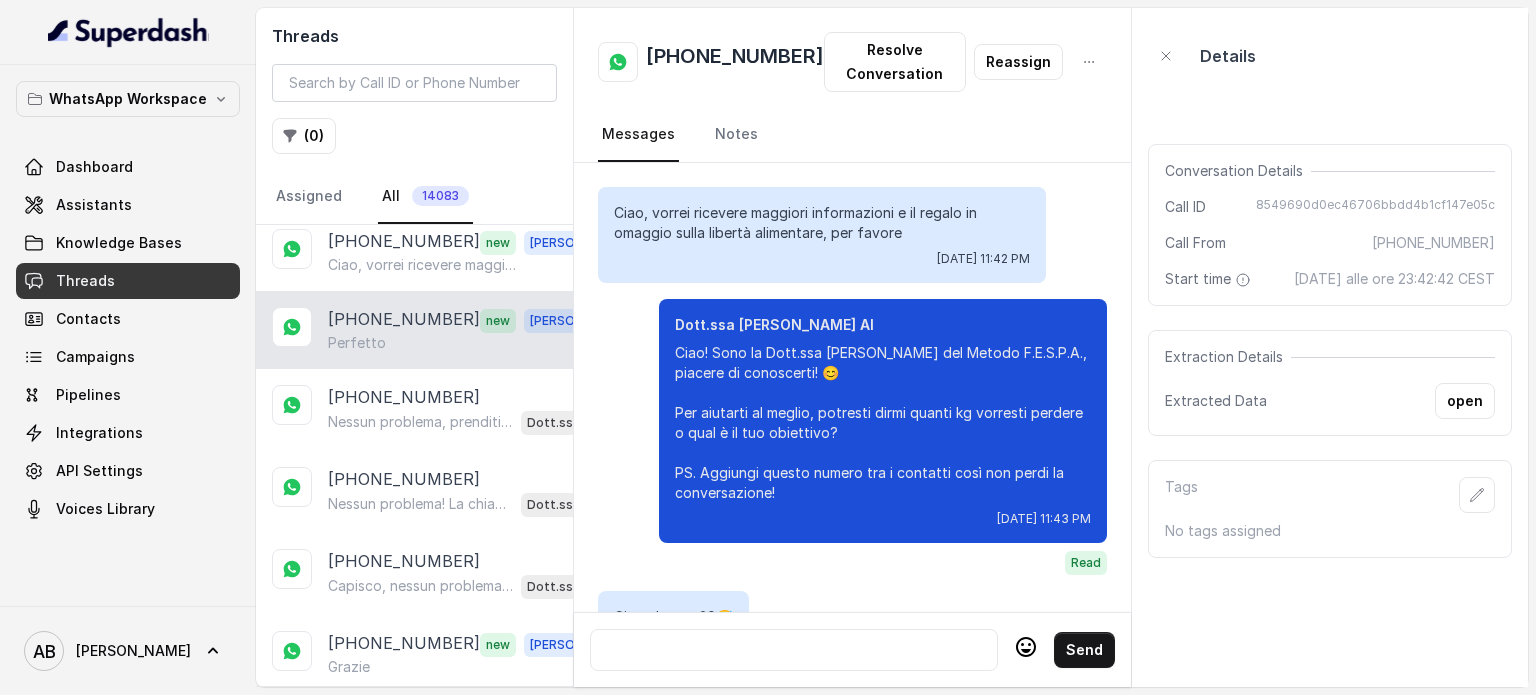 scroll, scrollTop: 300, scrollLeft: 0, axis: vertical 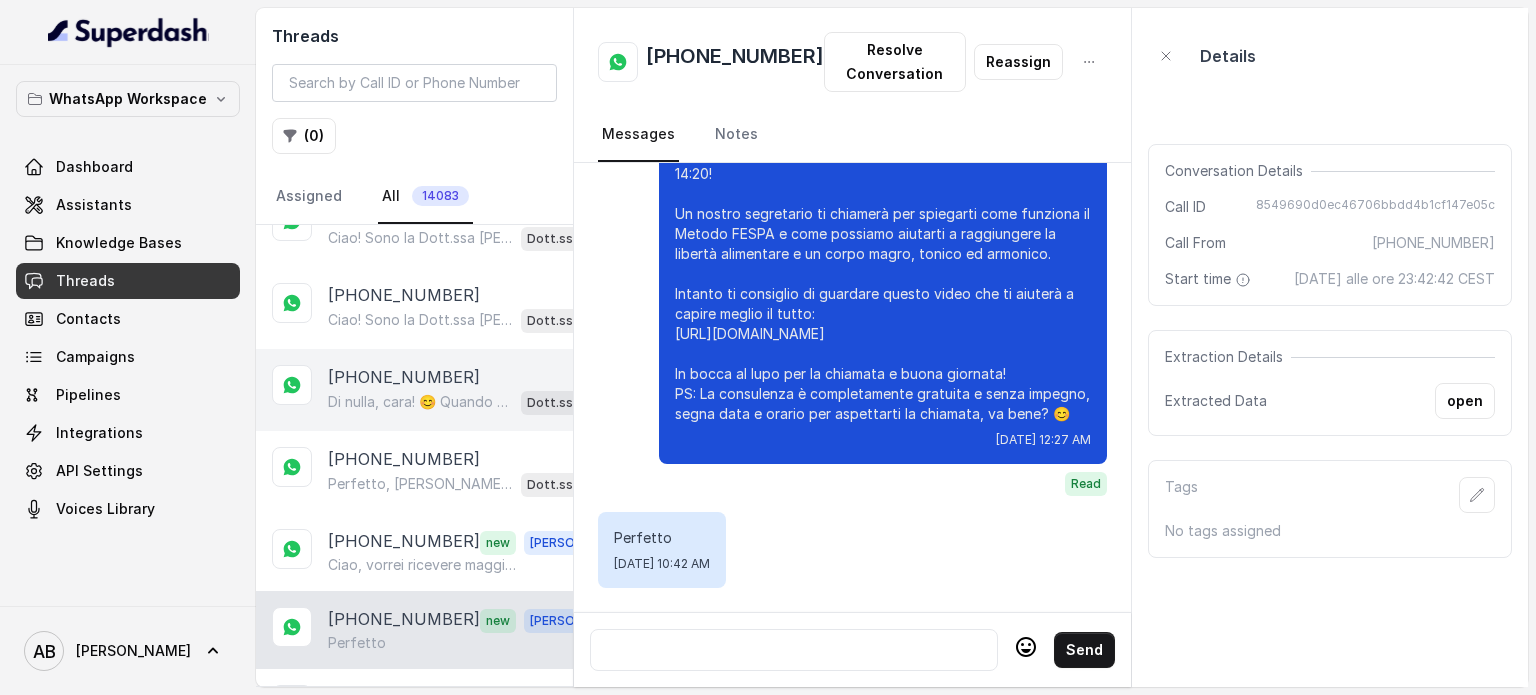 click on "Di nulla, cara! 😊
Quando vorrai, sarò qui per aiutarti a raggiungere la libertà alimentare e un corpo magro, tonico ed armonico.
Buona giornata e a presto! 🌸" at bounding box center [420, 402] 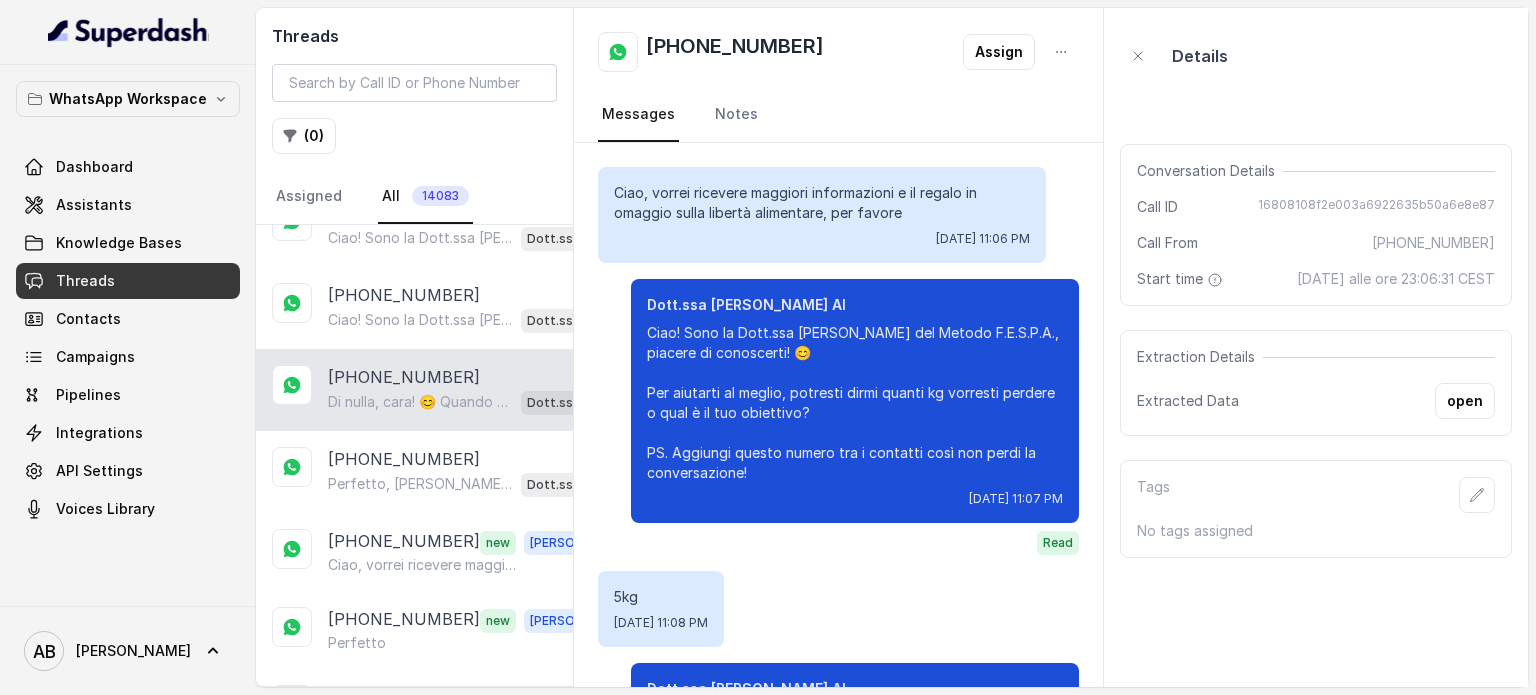 scroll, scrollTop: 3603, scrollLeft: 0, axis: vertical 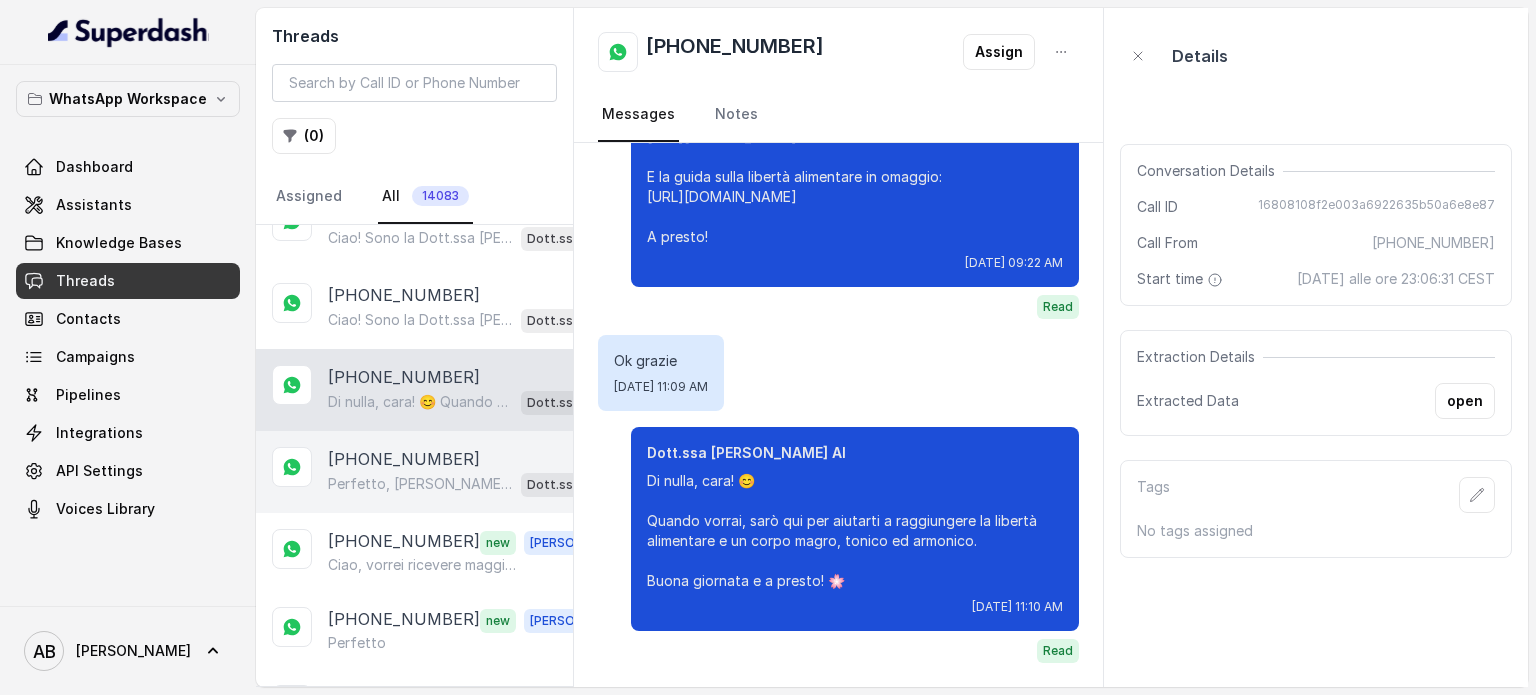 click on "[PHONE_NUMBER]" at bounding box center (404, 459) 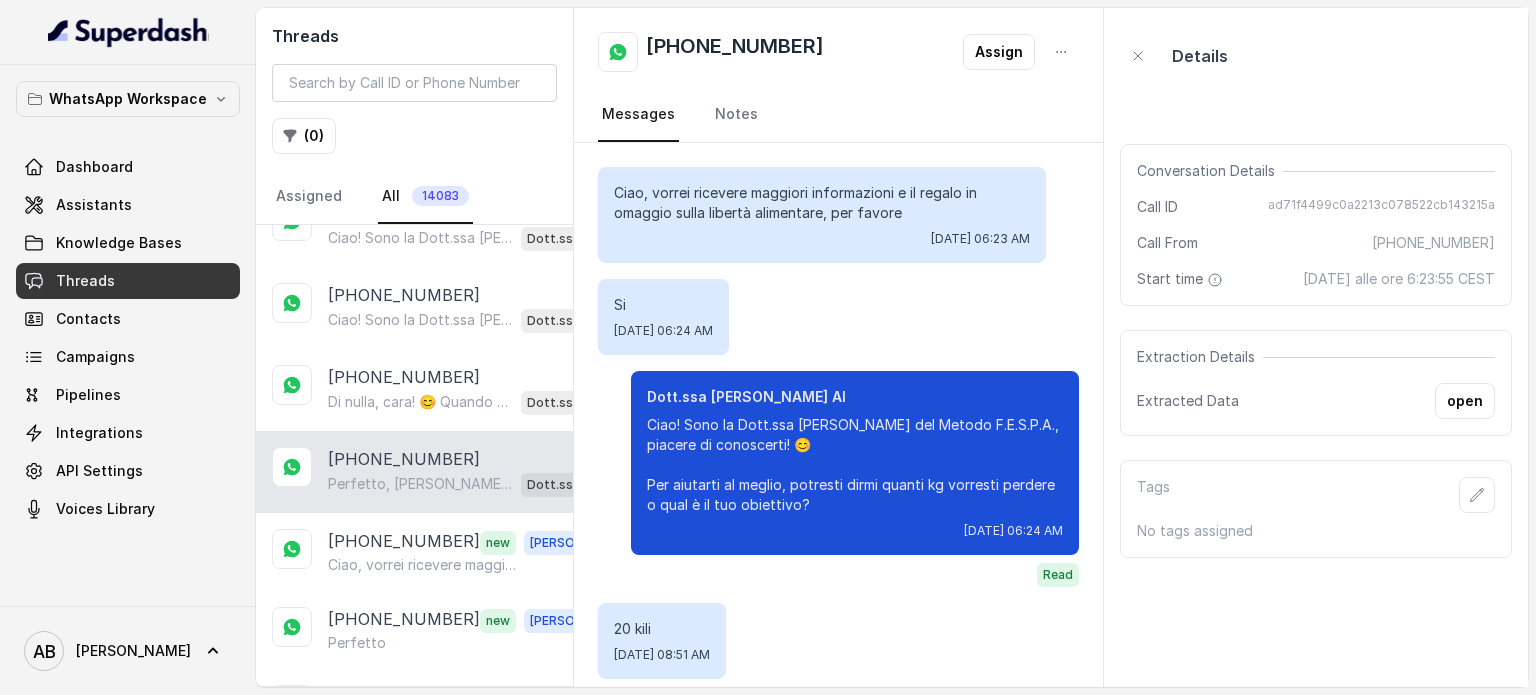 scroll, scrollTop: 2299, scrollLeft: 0, axis: vertical 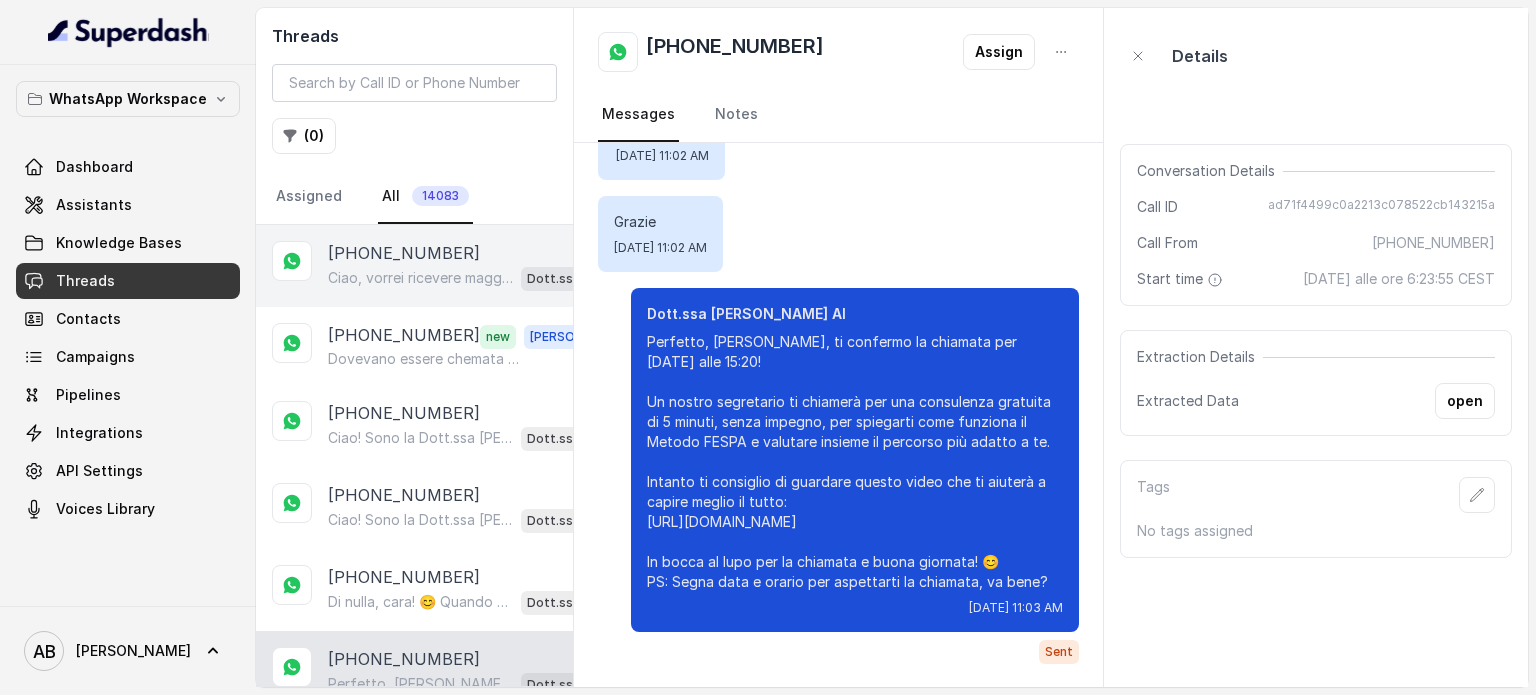 click on "Ciao, vorrei ricevere maggiori informazioni e il regalo in omaggio sulla libertà alimentare, per favore" at bounding box center [420, 278] 